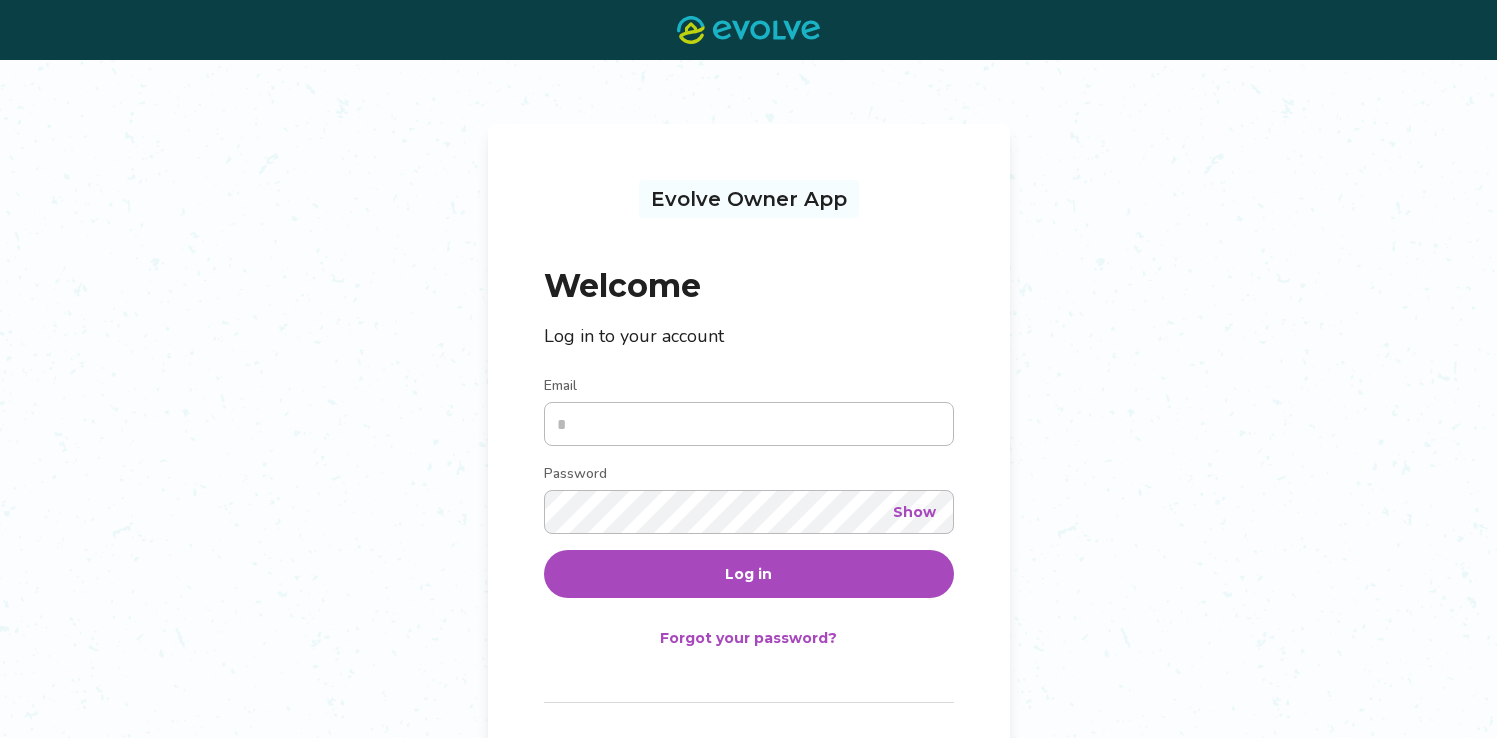 scroll, scrollTop: 0, scrollLeft: 0, axis: both 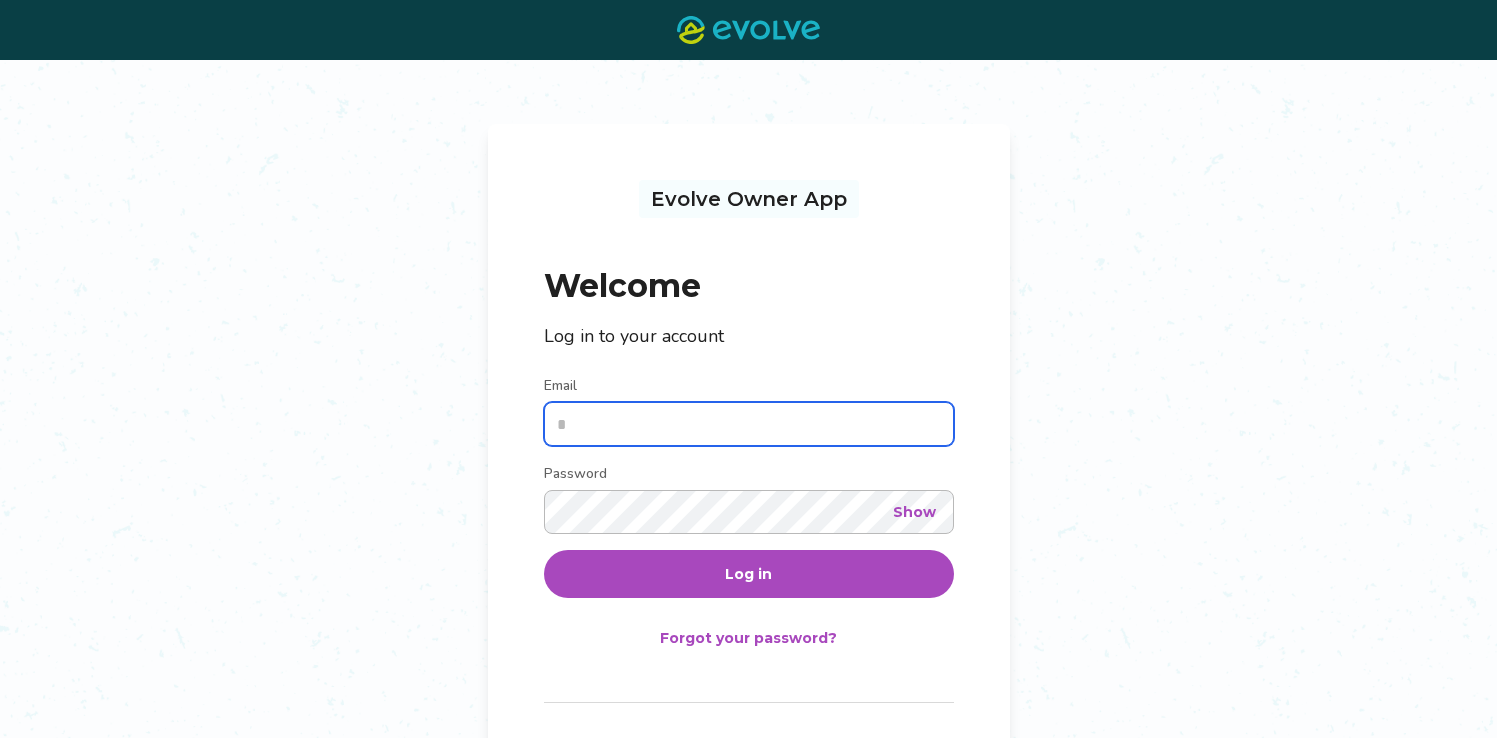 click on "Email" at bounding box center [749, 424] 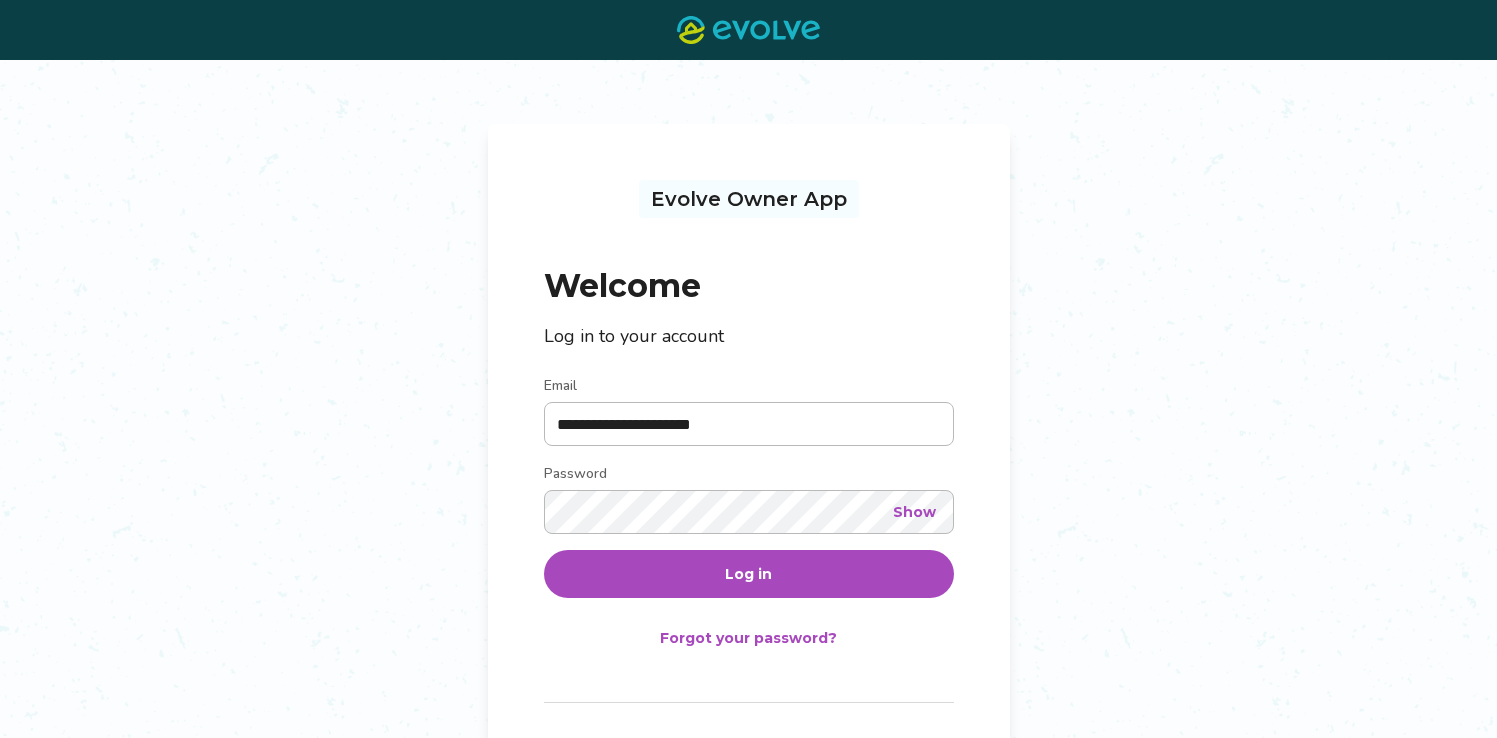 click on "Log in" at bounding box center (748, 574) 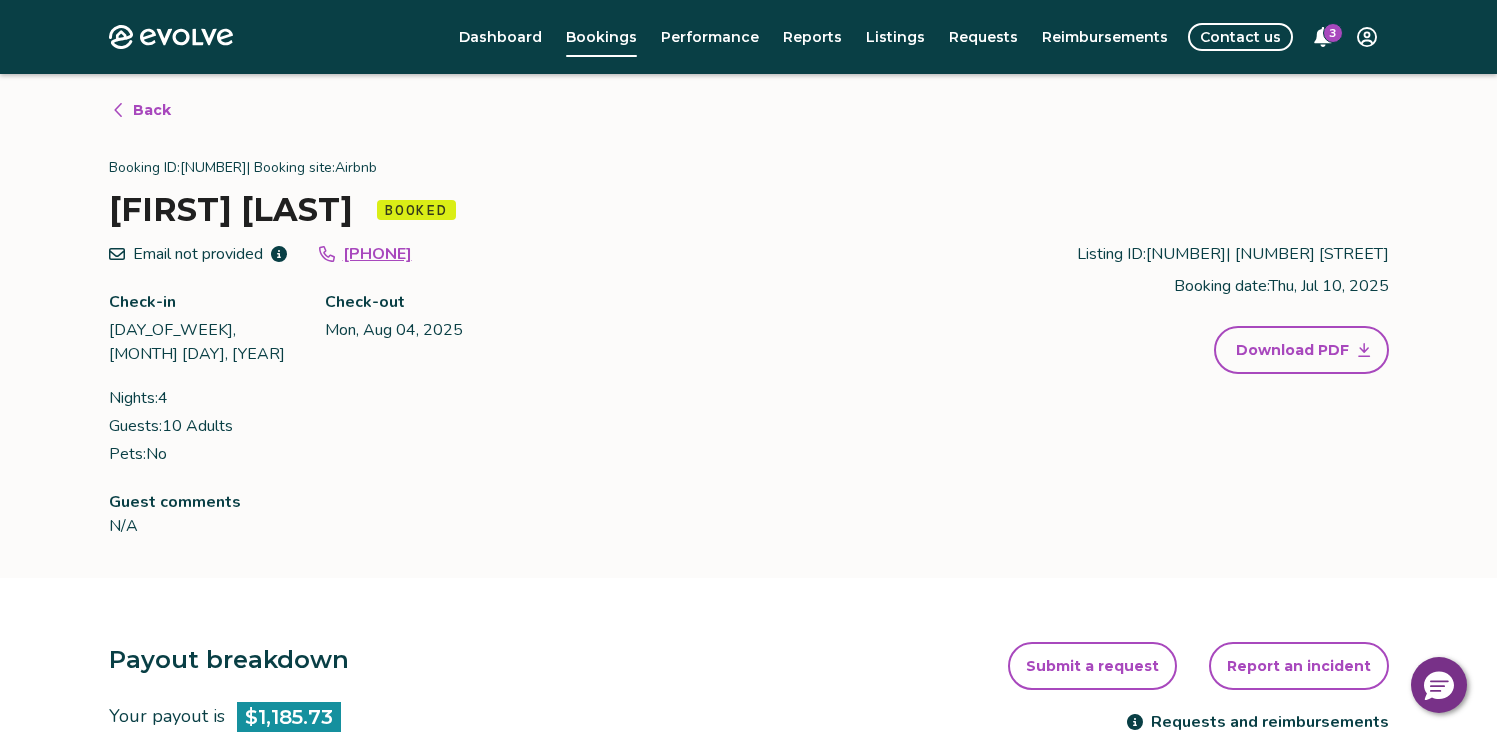scroll, scrollTop: 340, scrollLeft: 0, axis: vertical 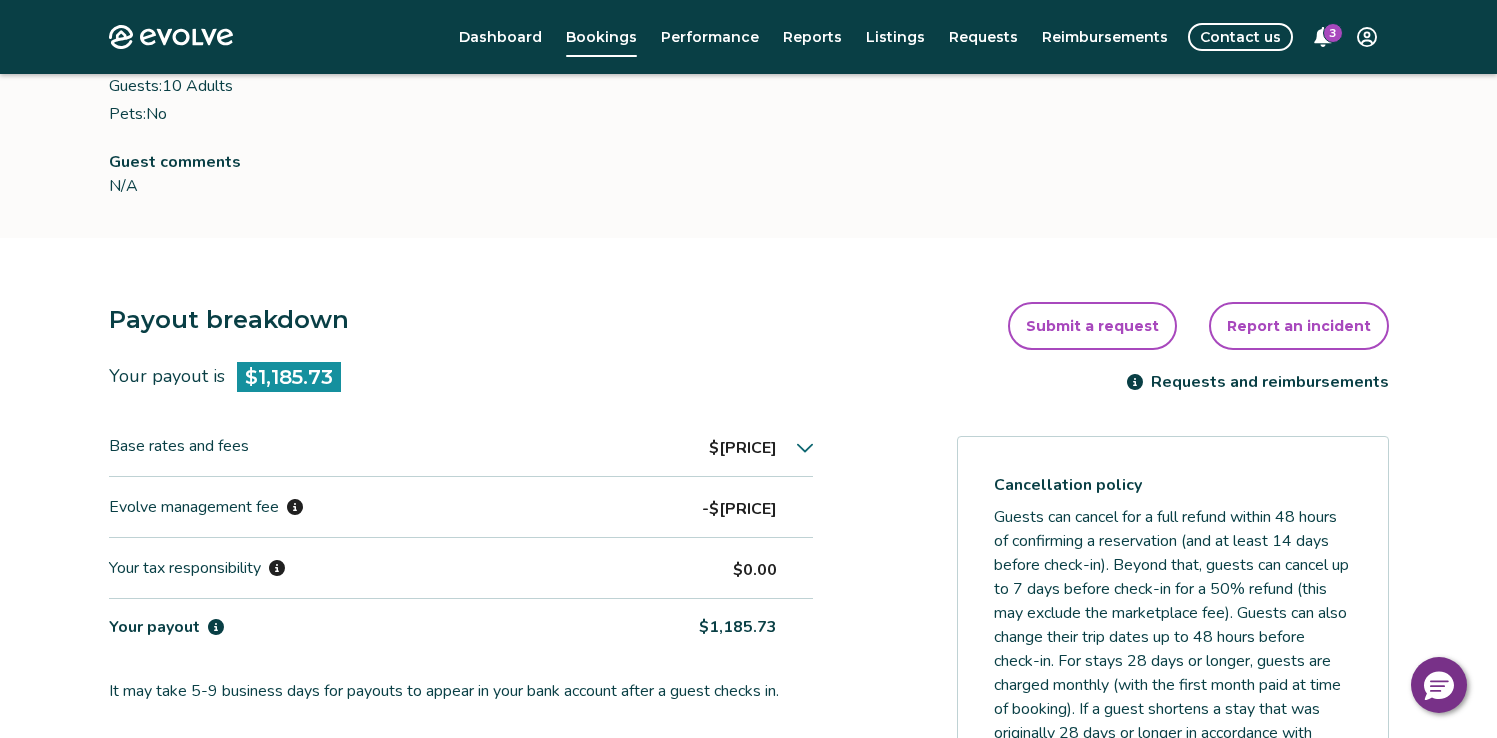 click 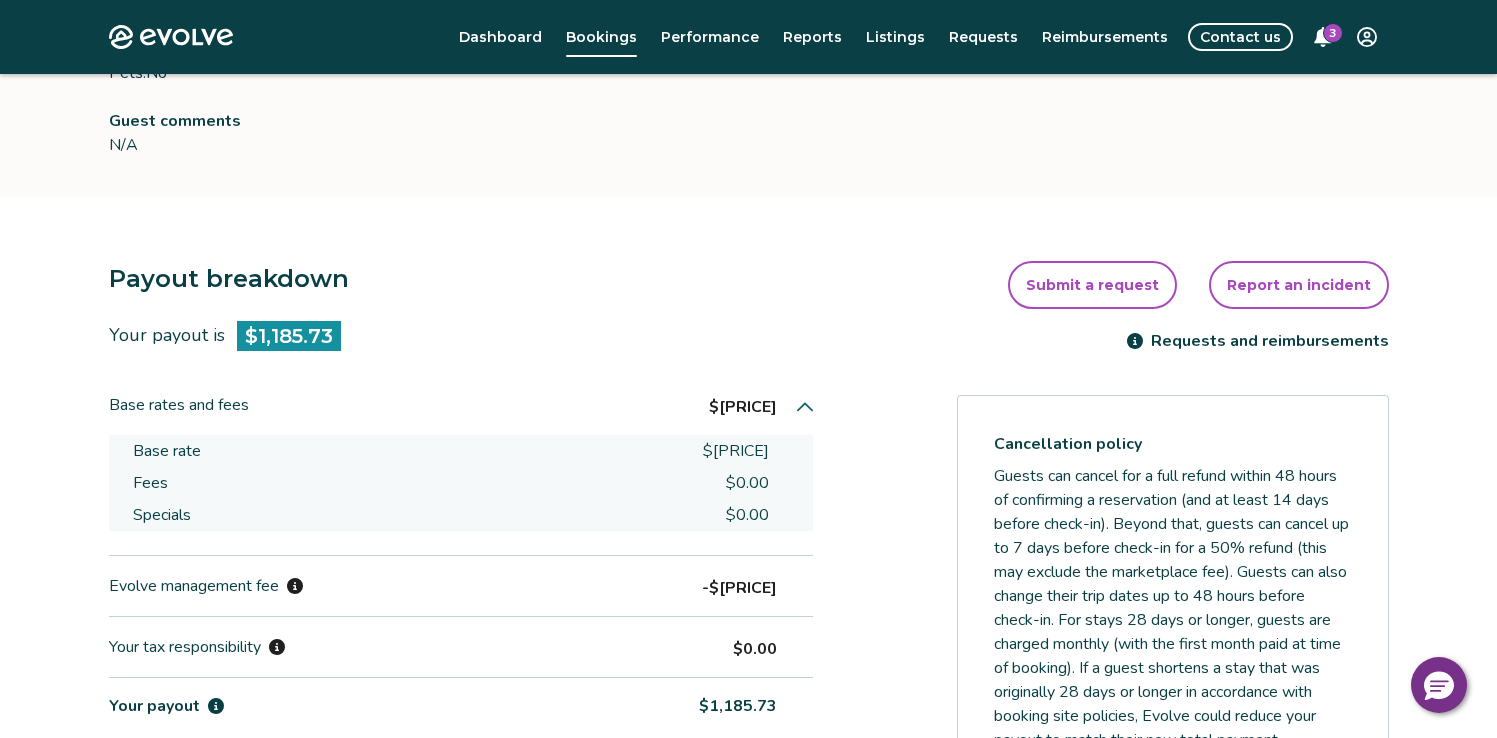 scroll, scrollTop: 391, scrollLeft: 0, axis: vertical 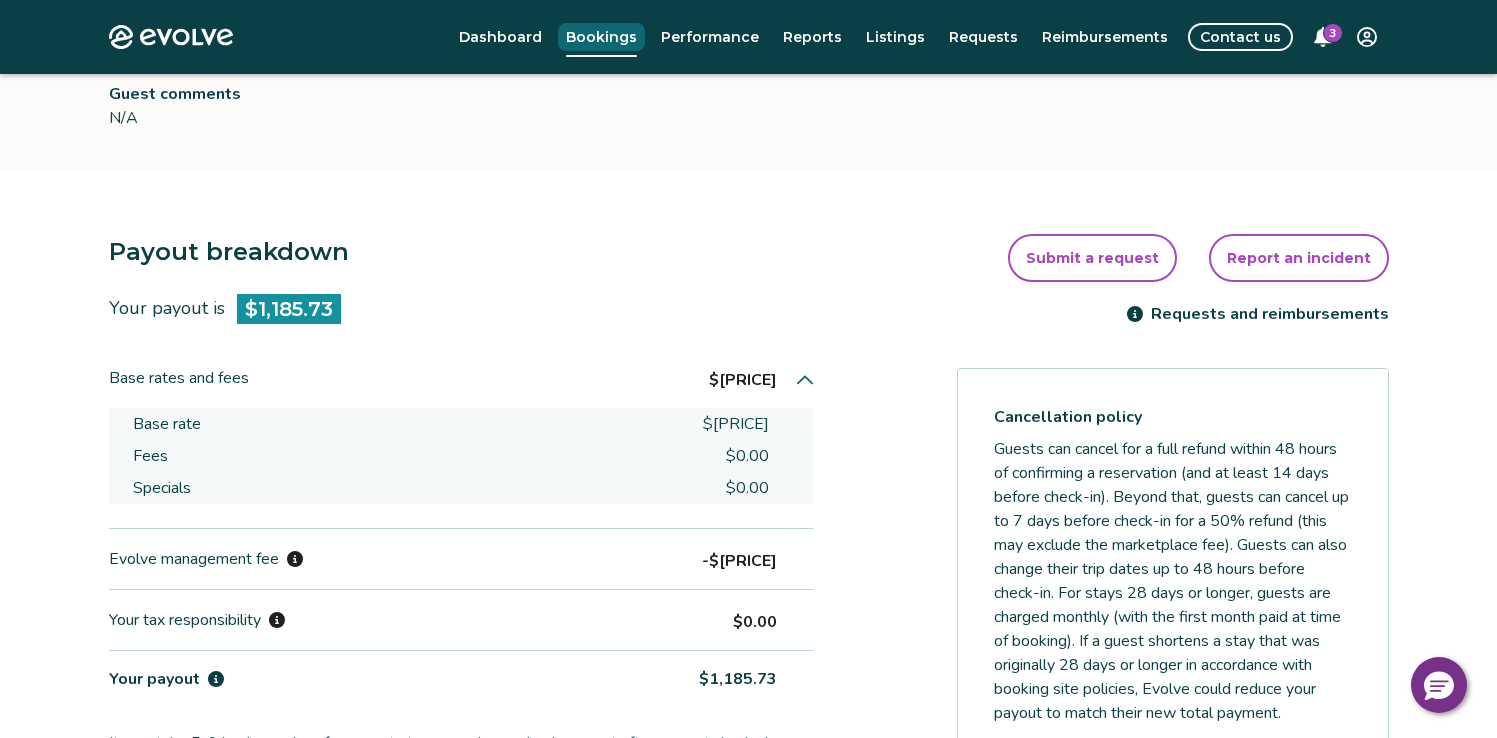 click on "Bookings" at bounding box center (601, 37) 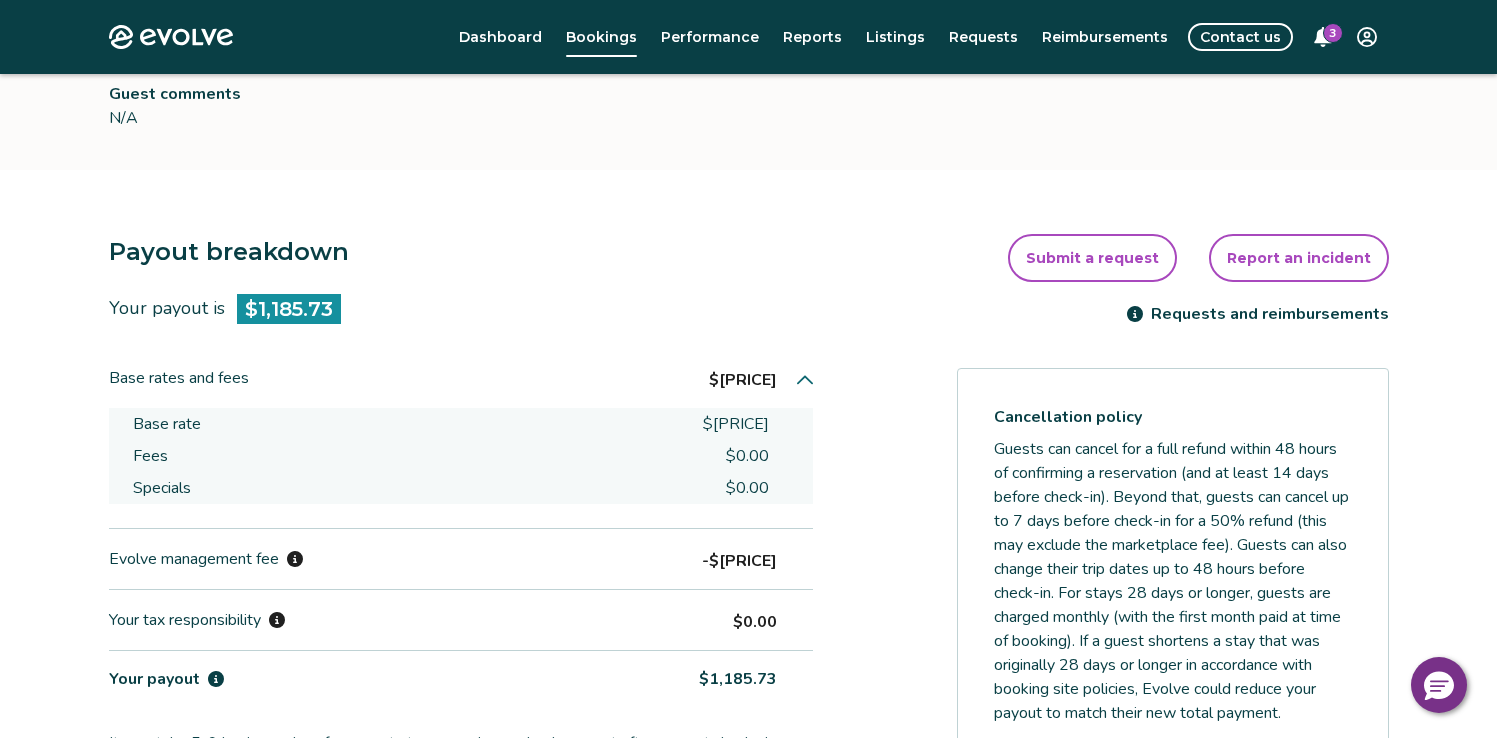 scroll, scrollTop: 0, scrollLeft: 0, axis: both 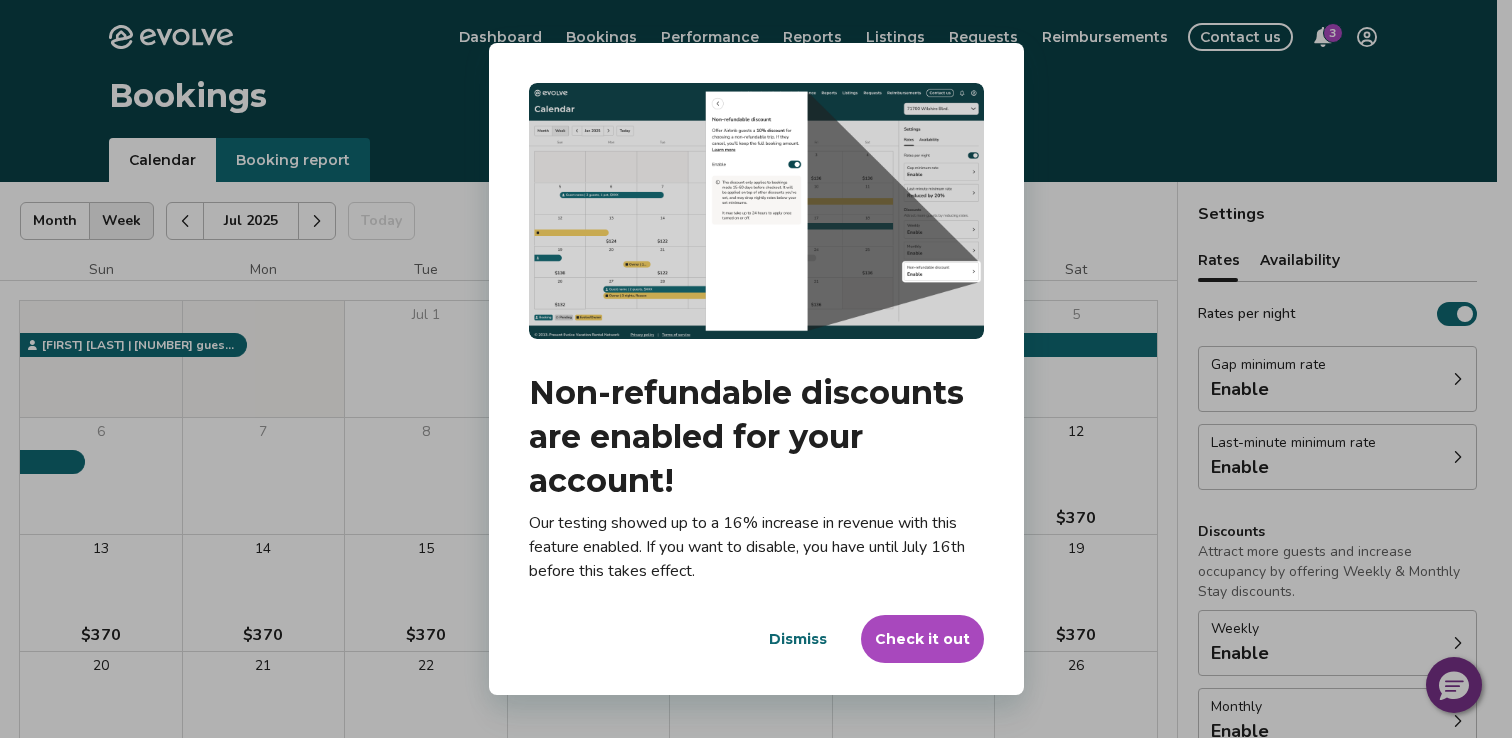 click on "Dismiss" at bounding box center [798, 639] 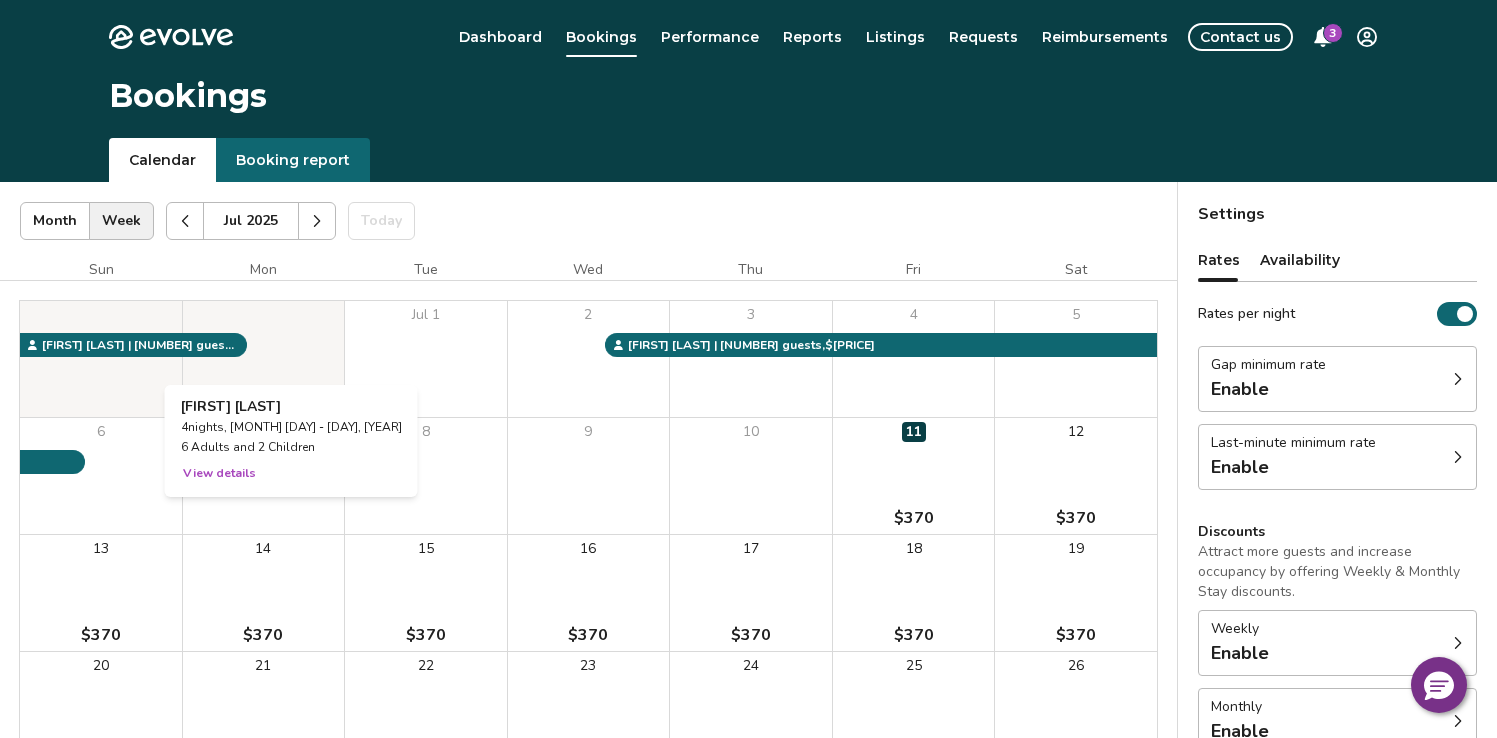 click at bounding box center (264, 359) 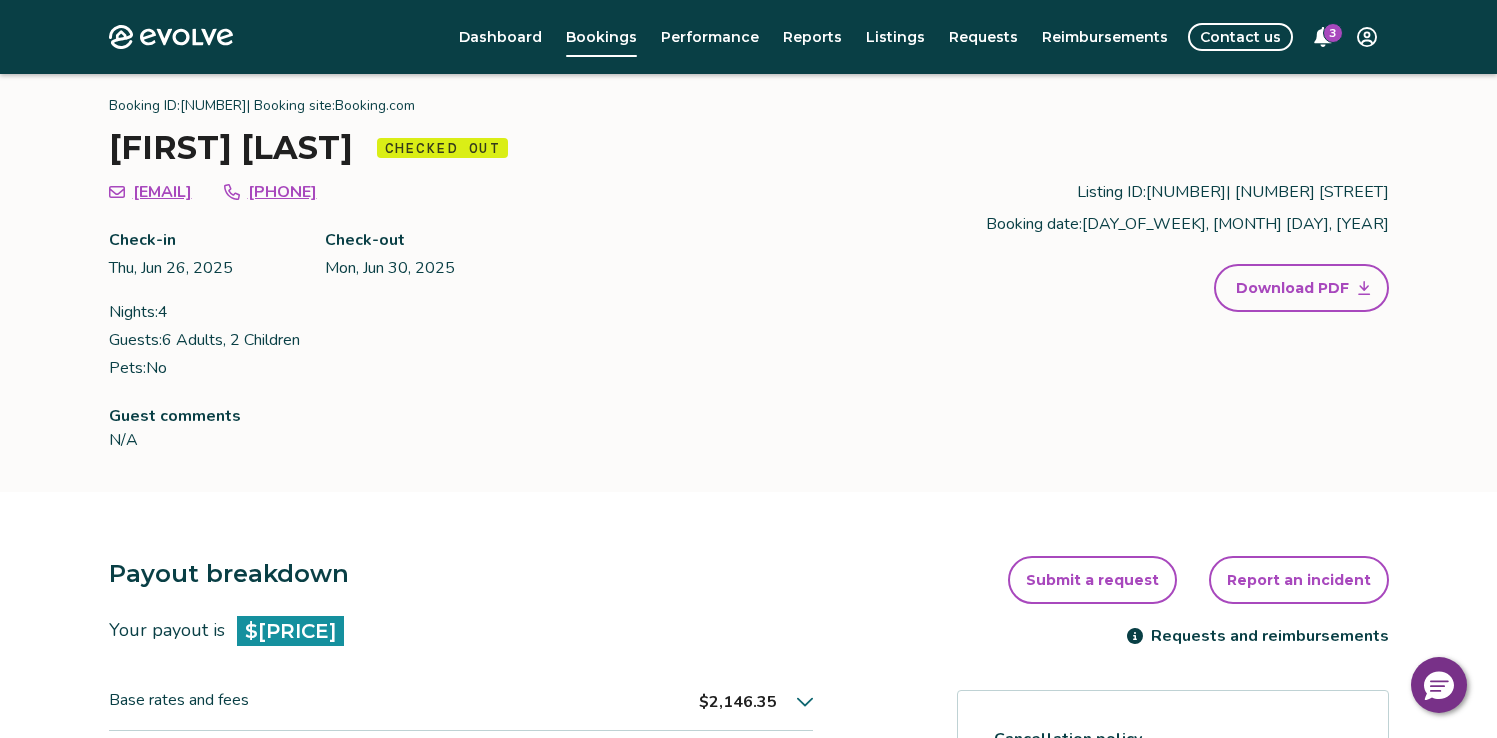 scroll, scrollTop: 0, scrollLeft: 0, axis: both 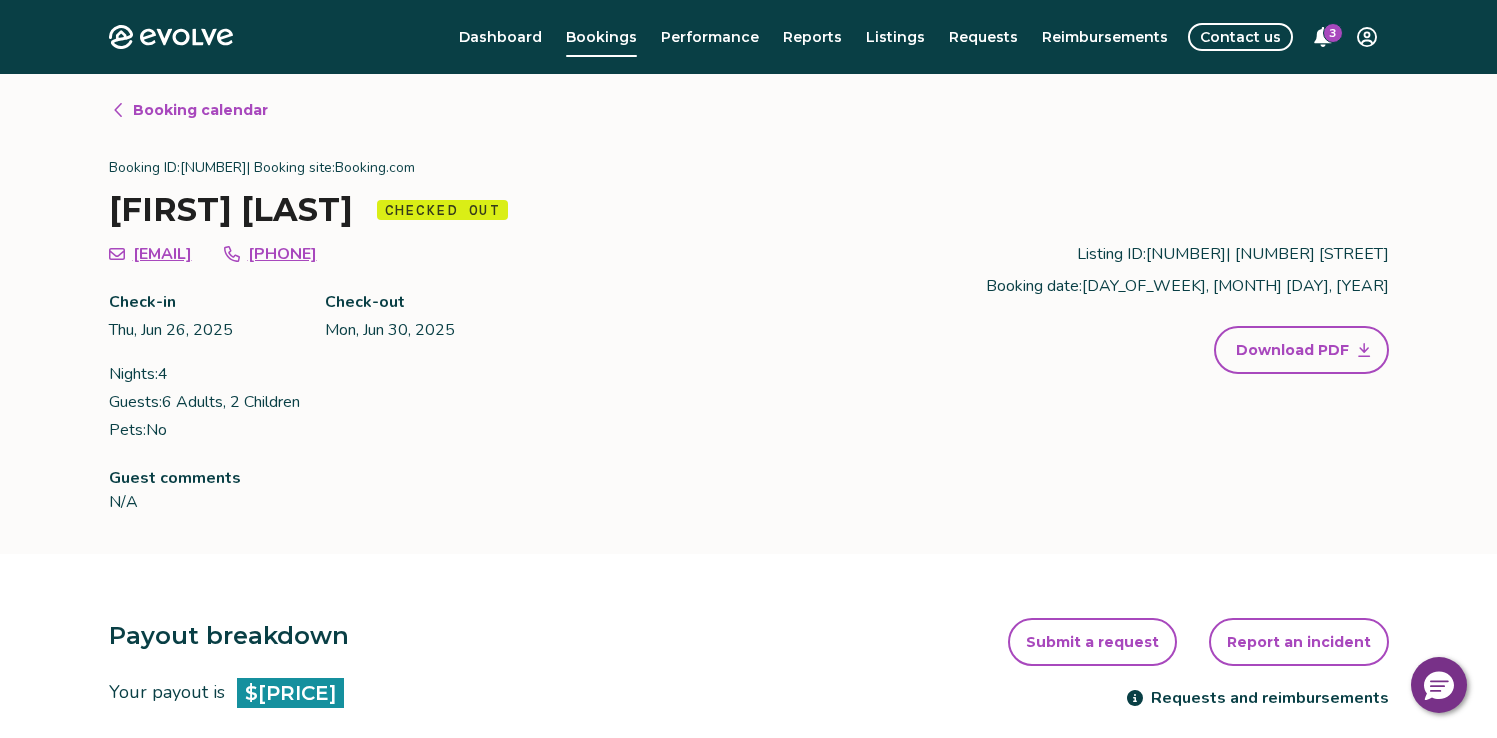 click on "Booking calendar" at bounding box center (200, 110) 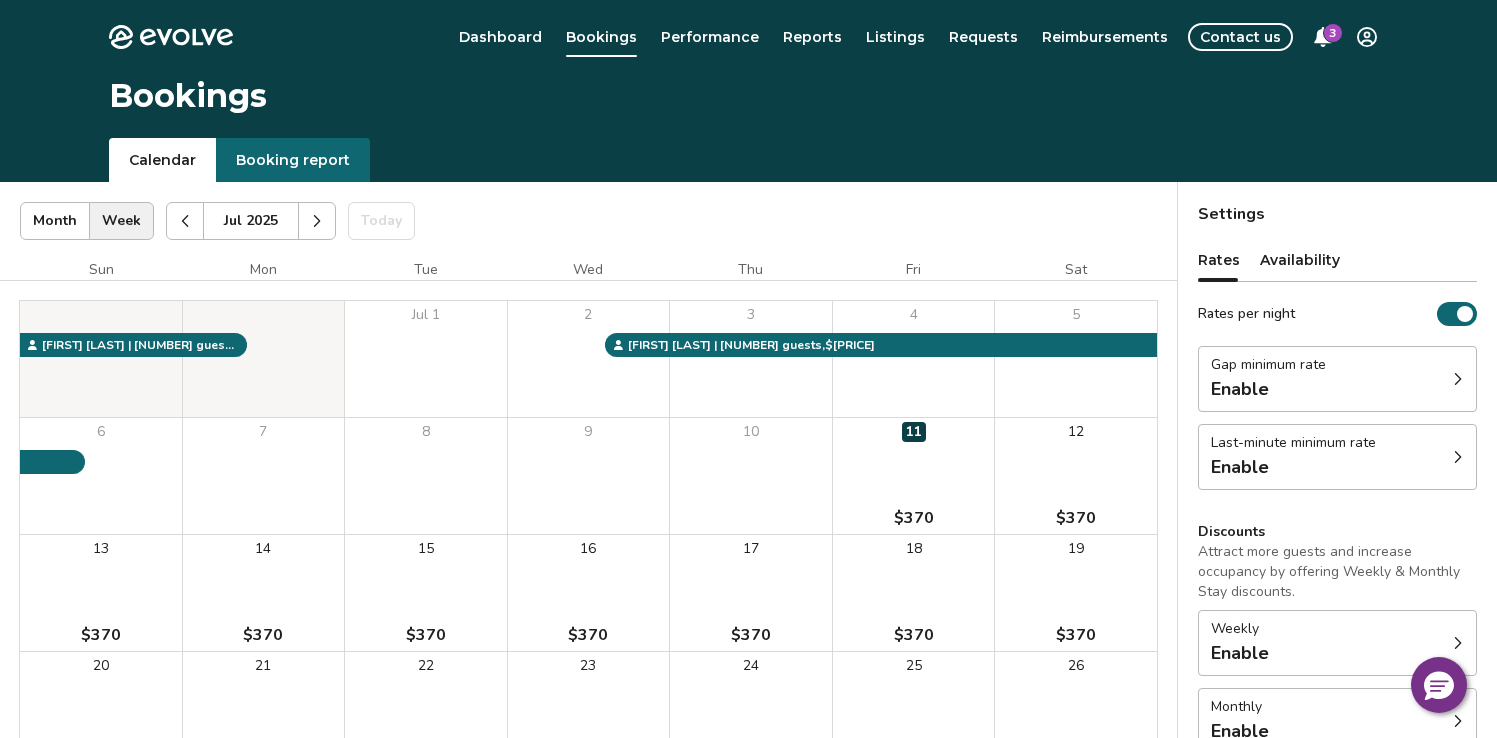 click on "Jul 2025" at bounding box center (251, 221) 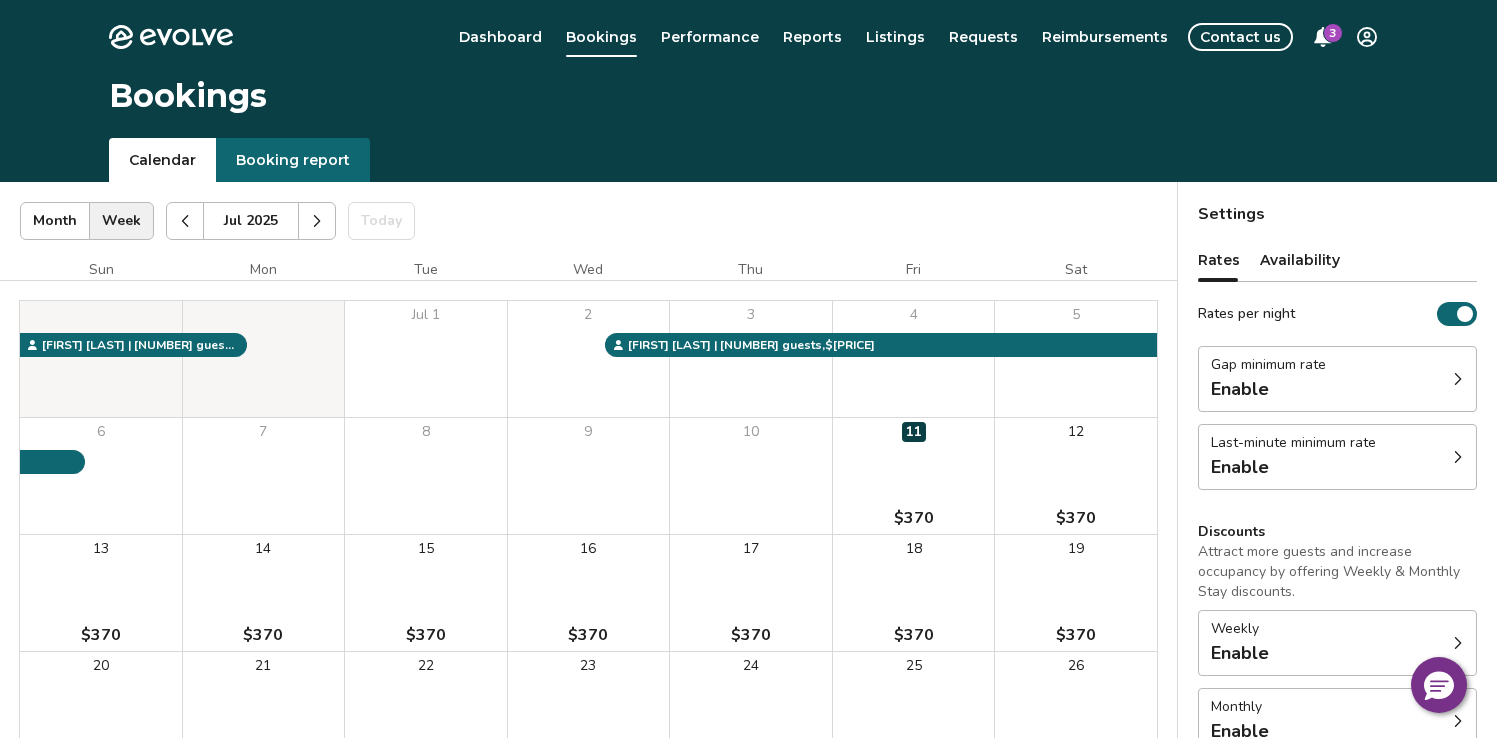click 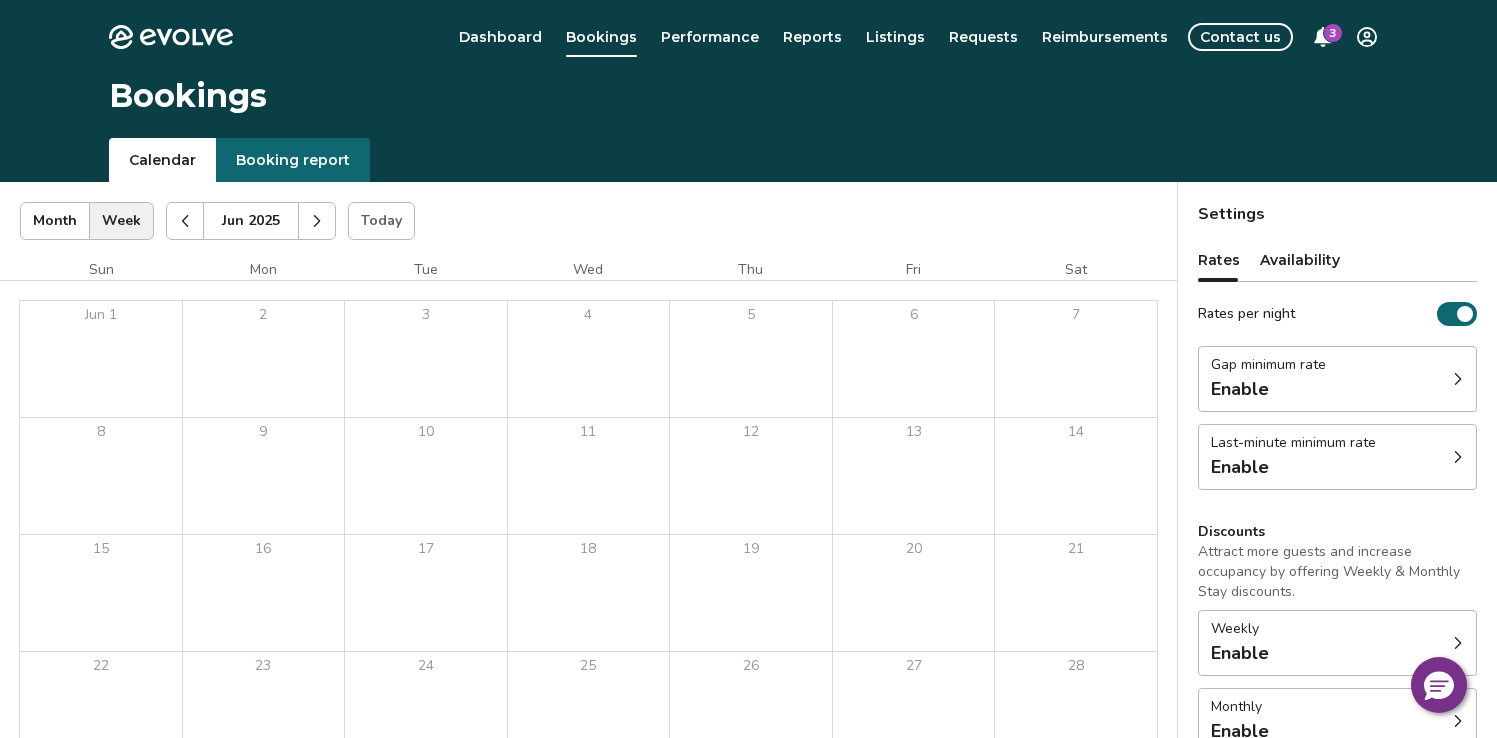 click 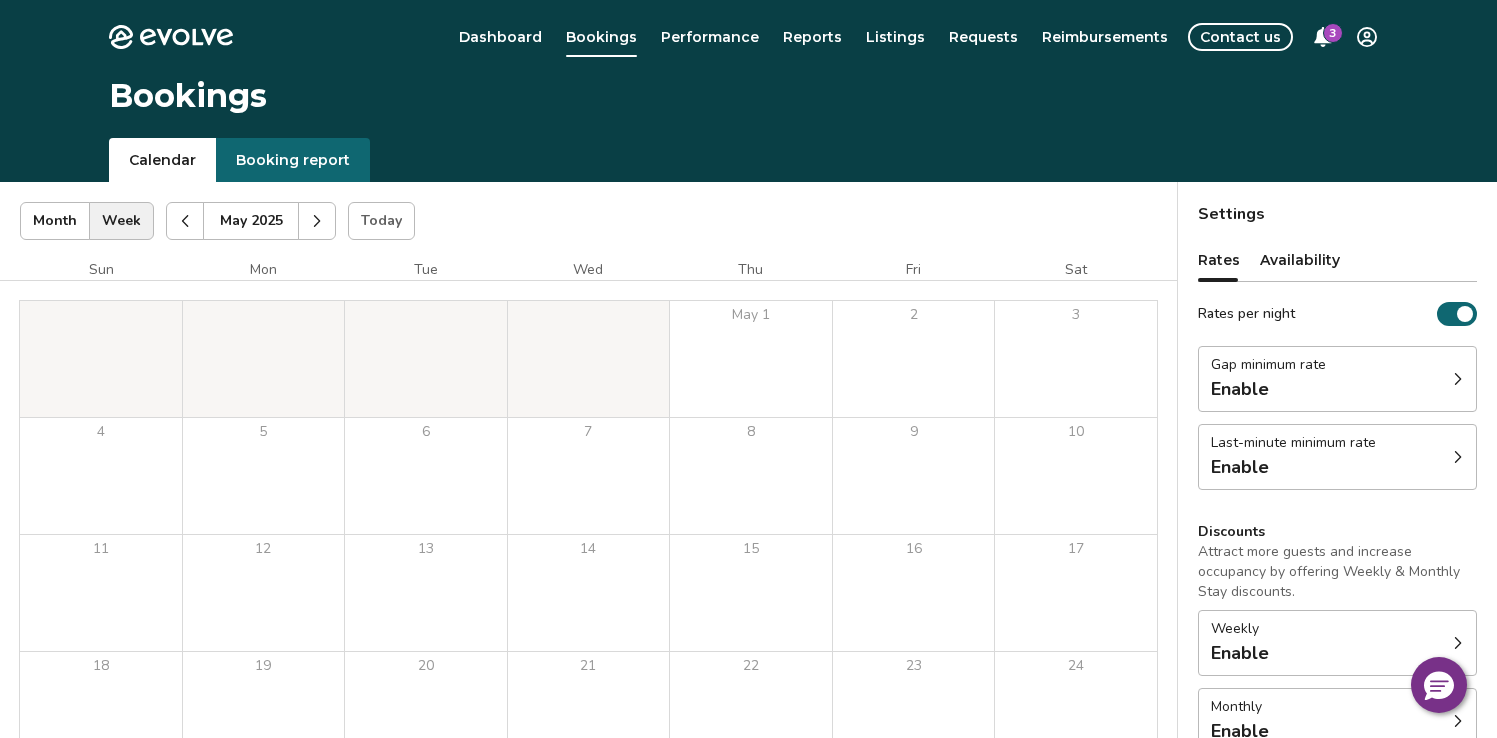 click 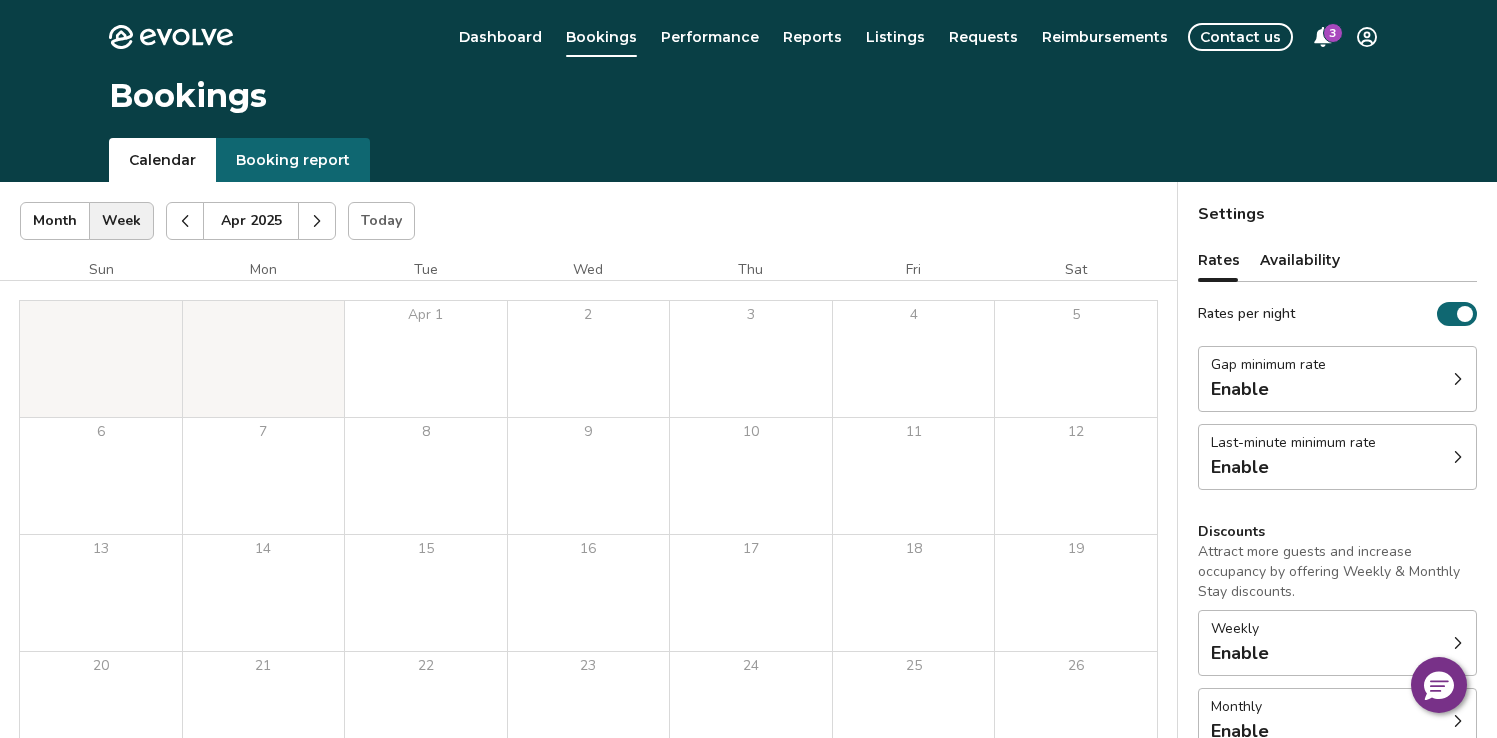 click 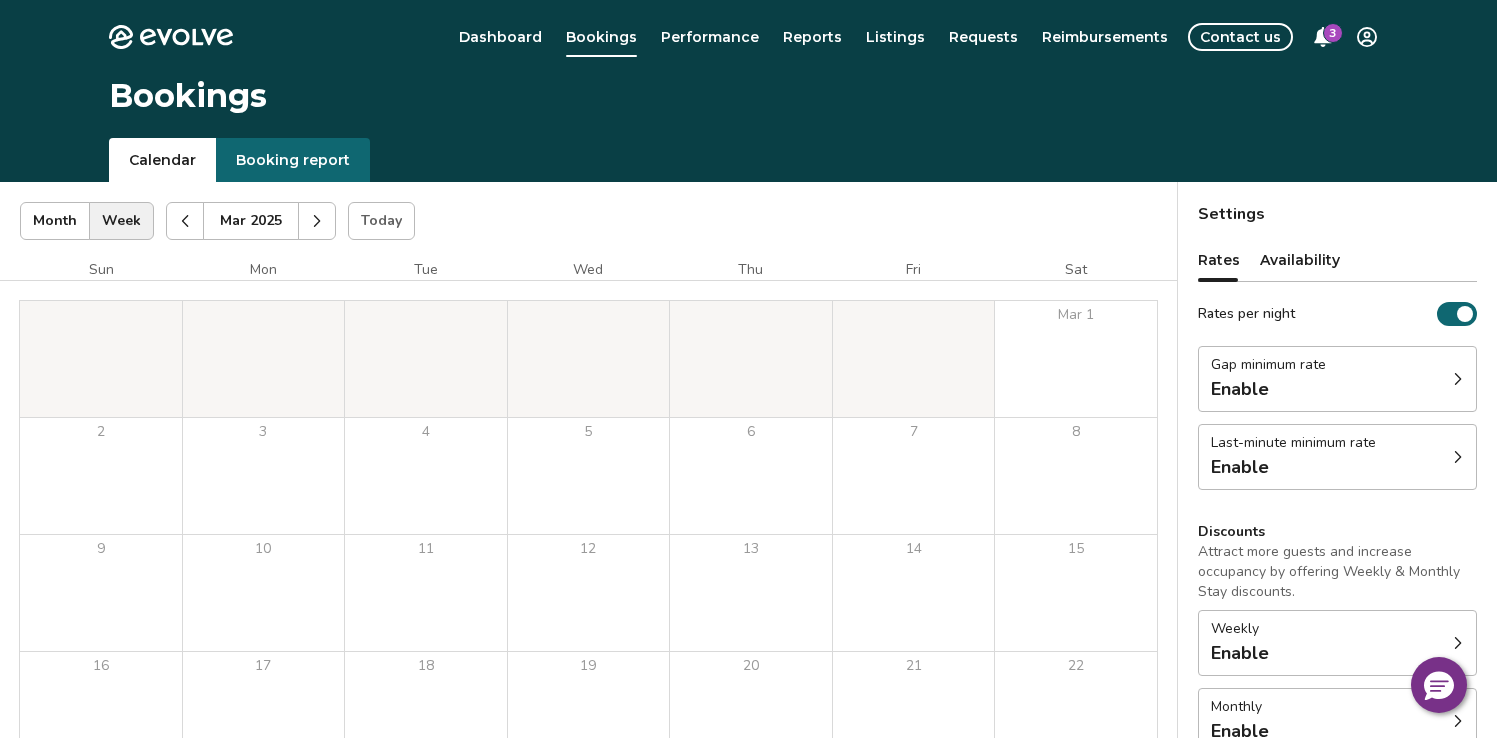click 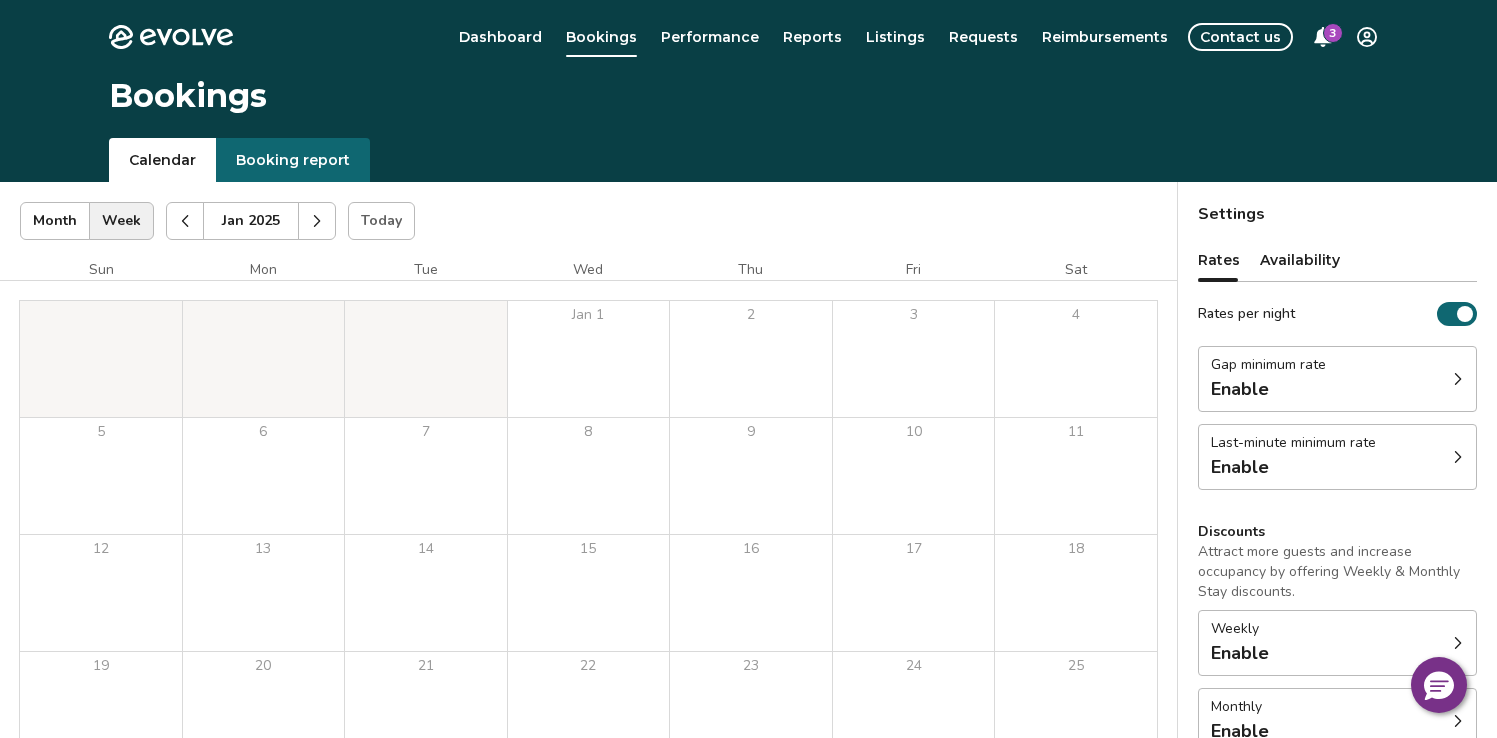 click 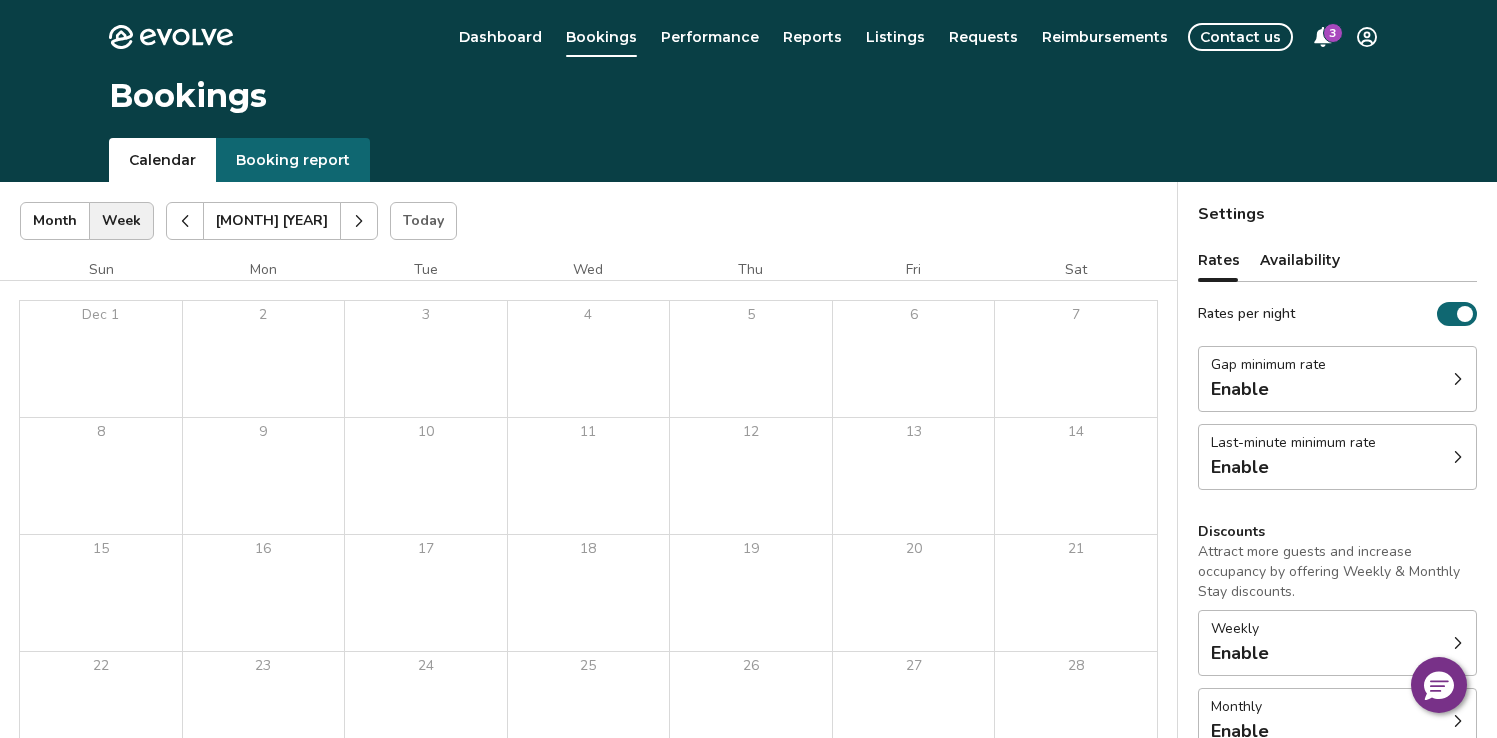 click 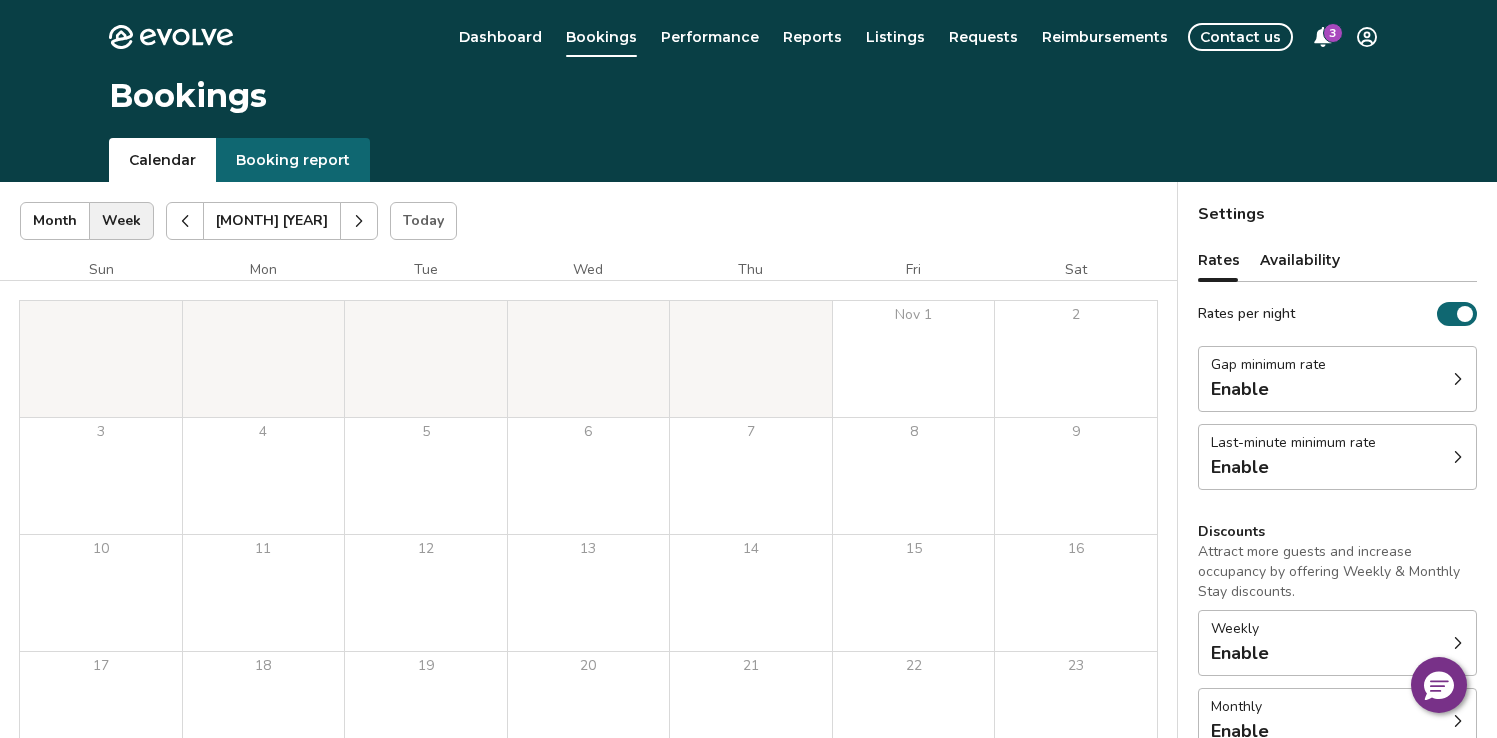 click 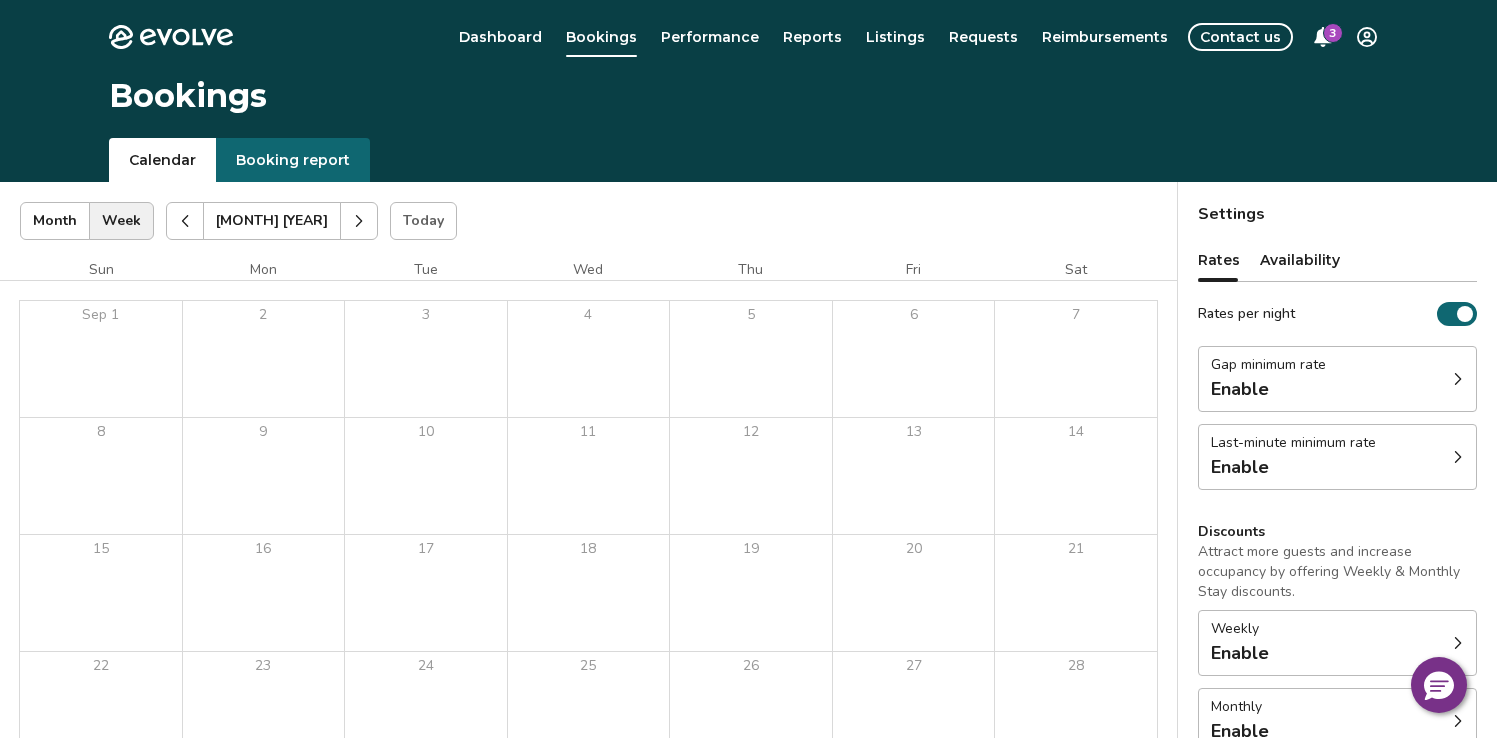 click 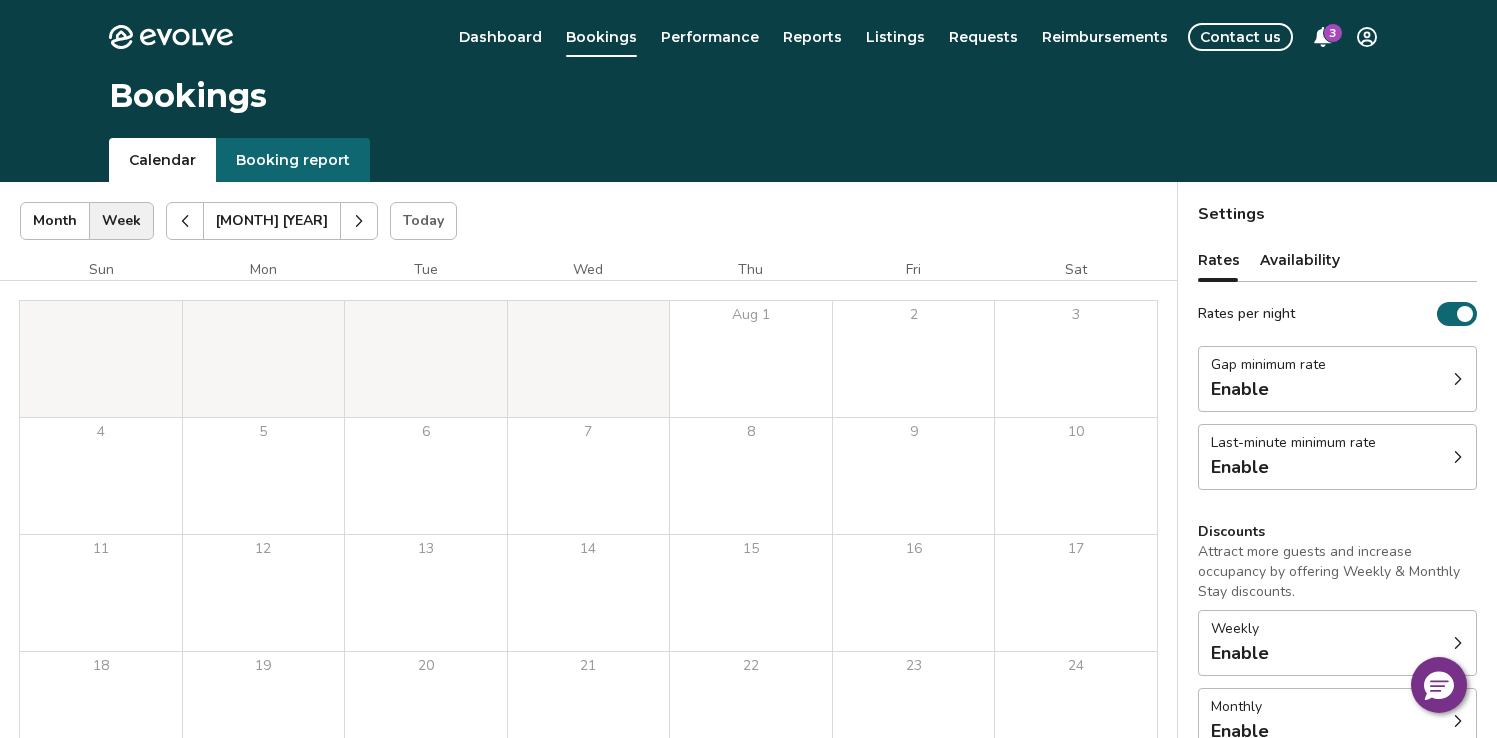 click 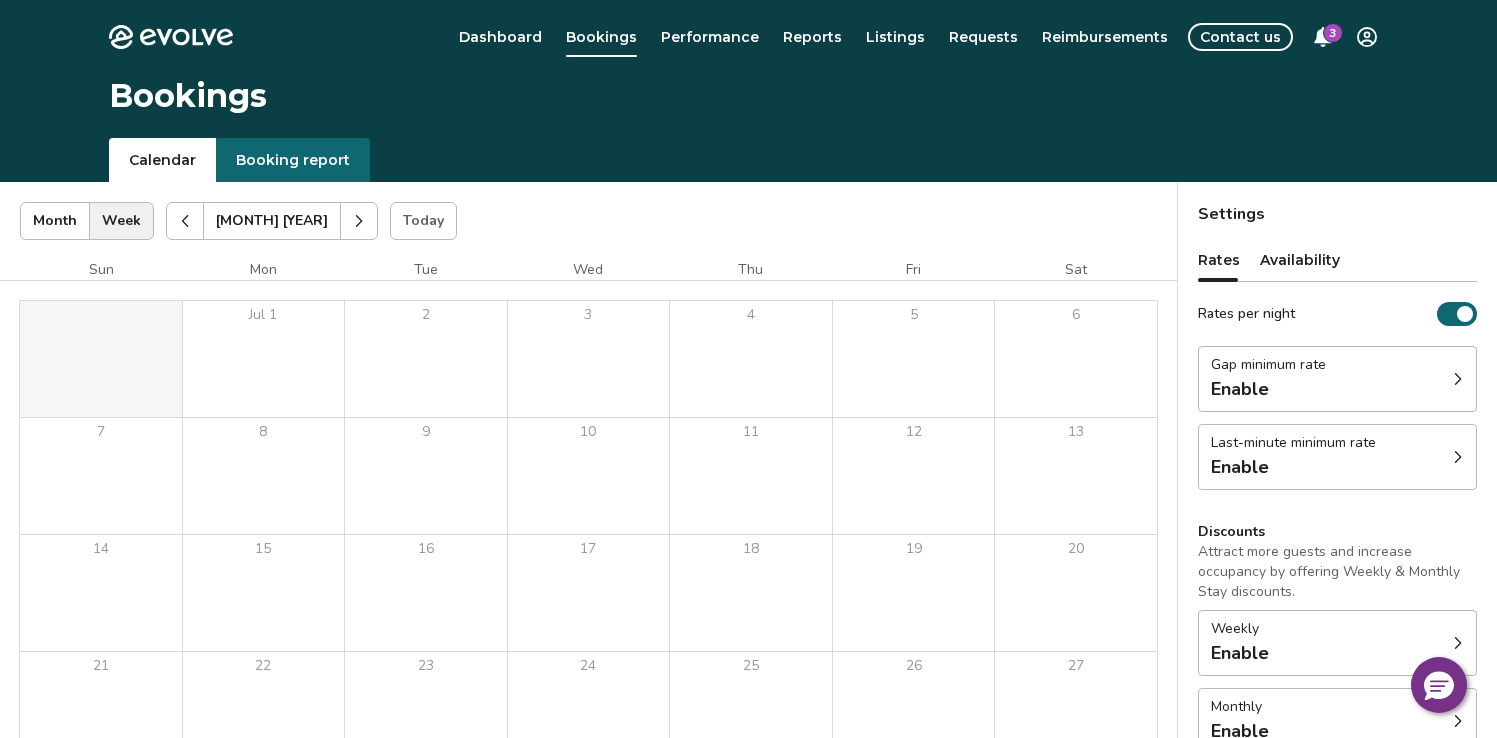 click 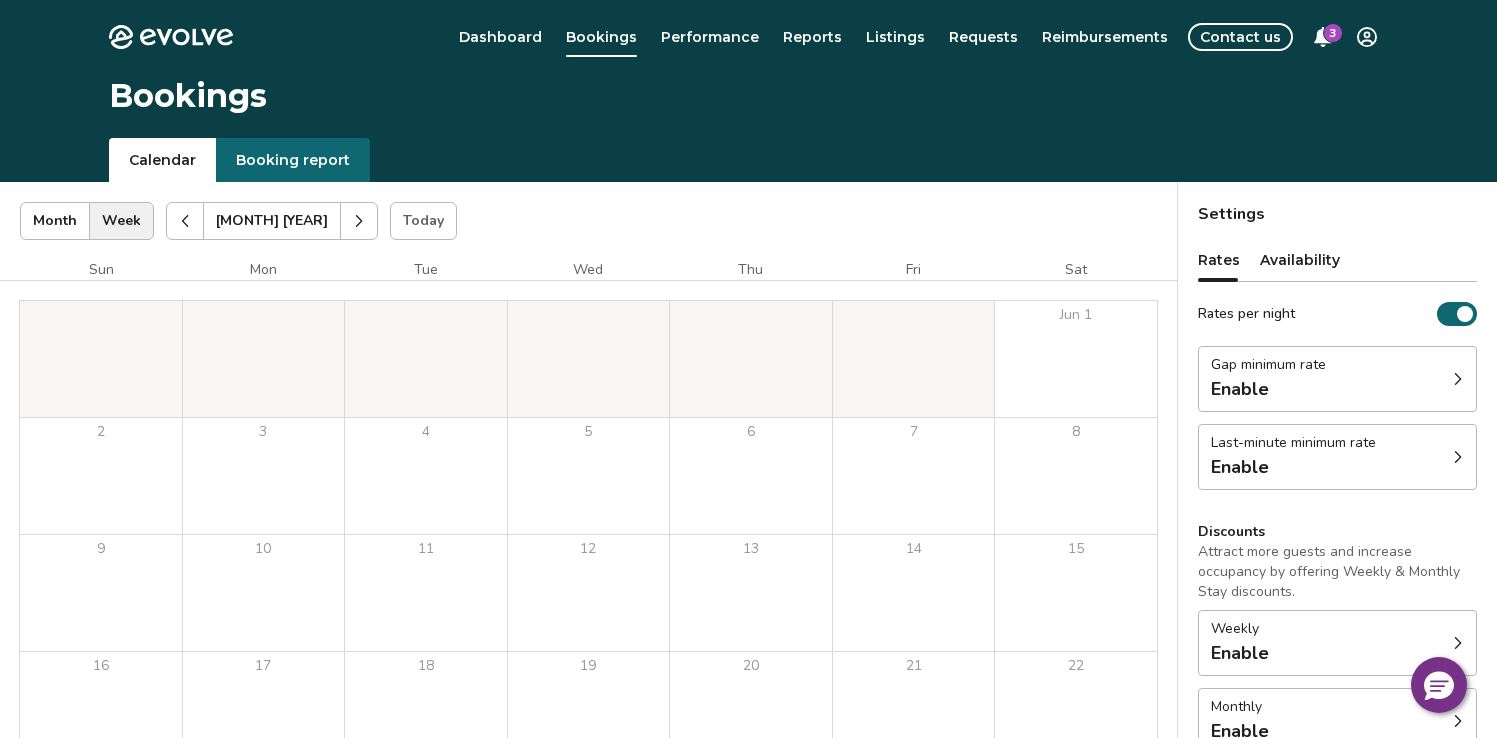 click 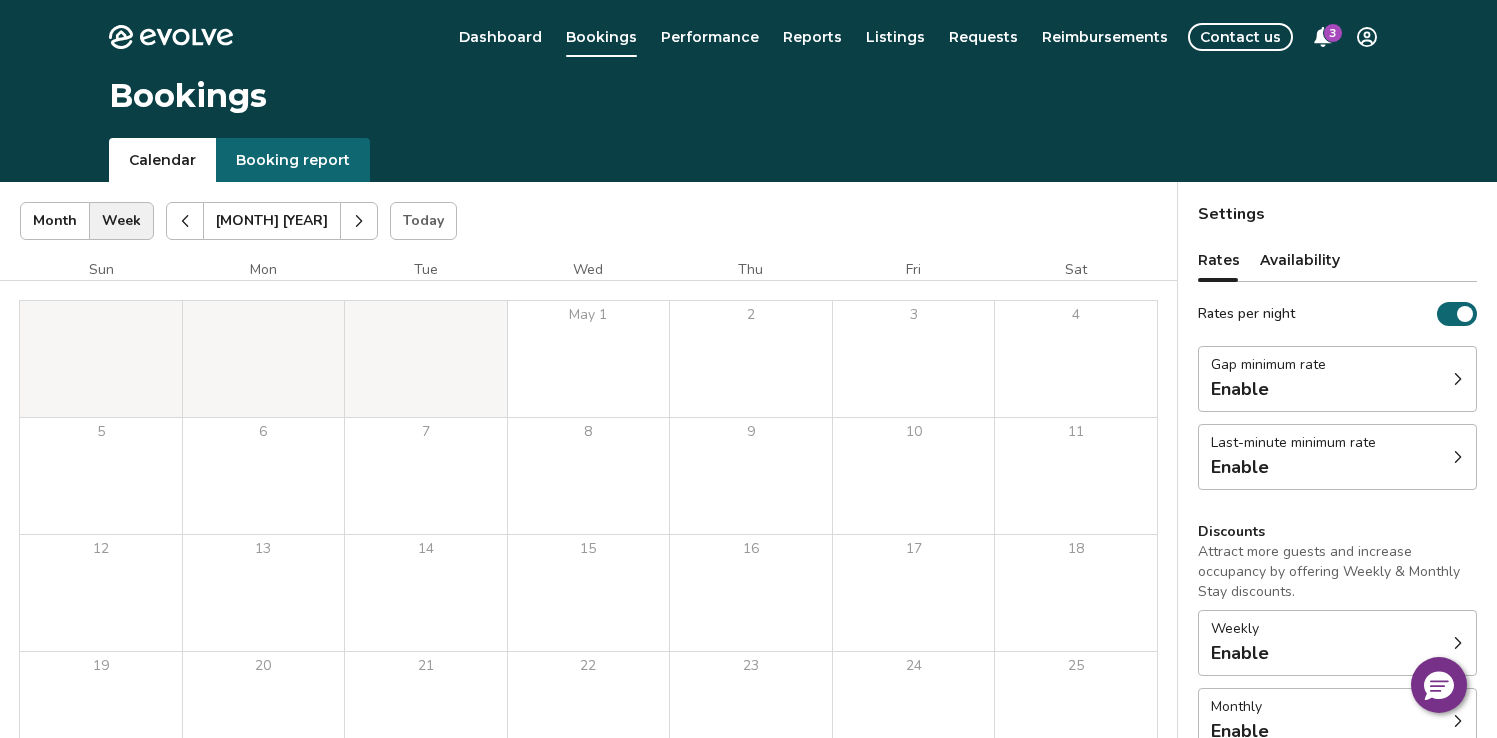 click 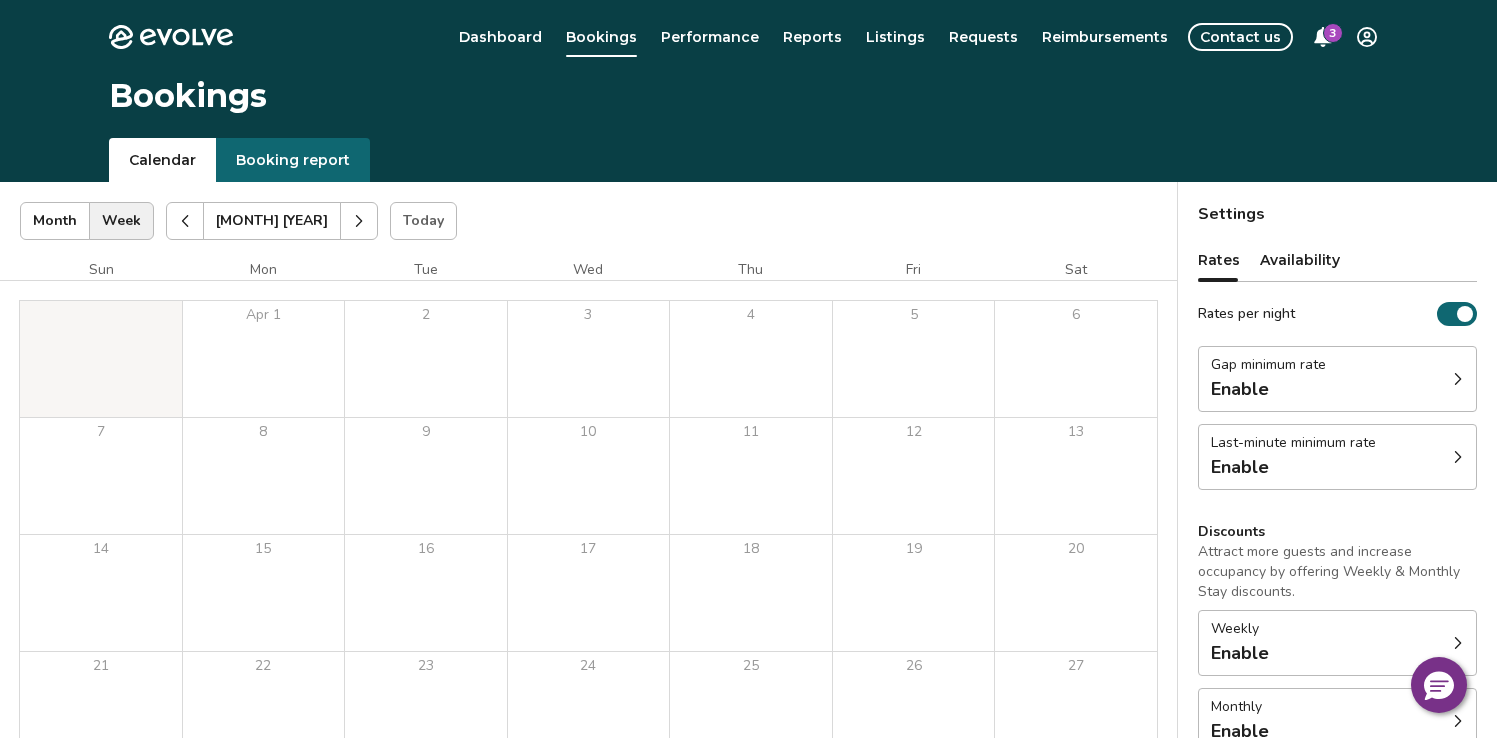 click 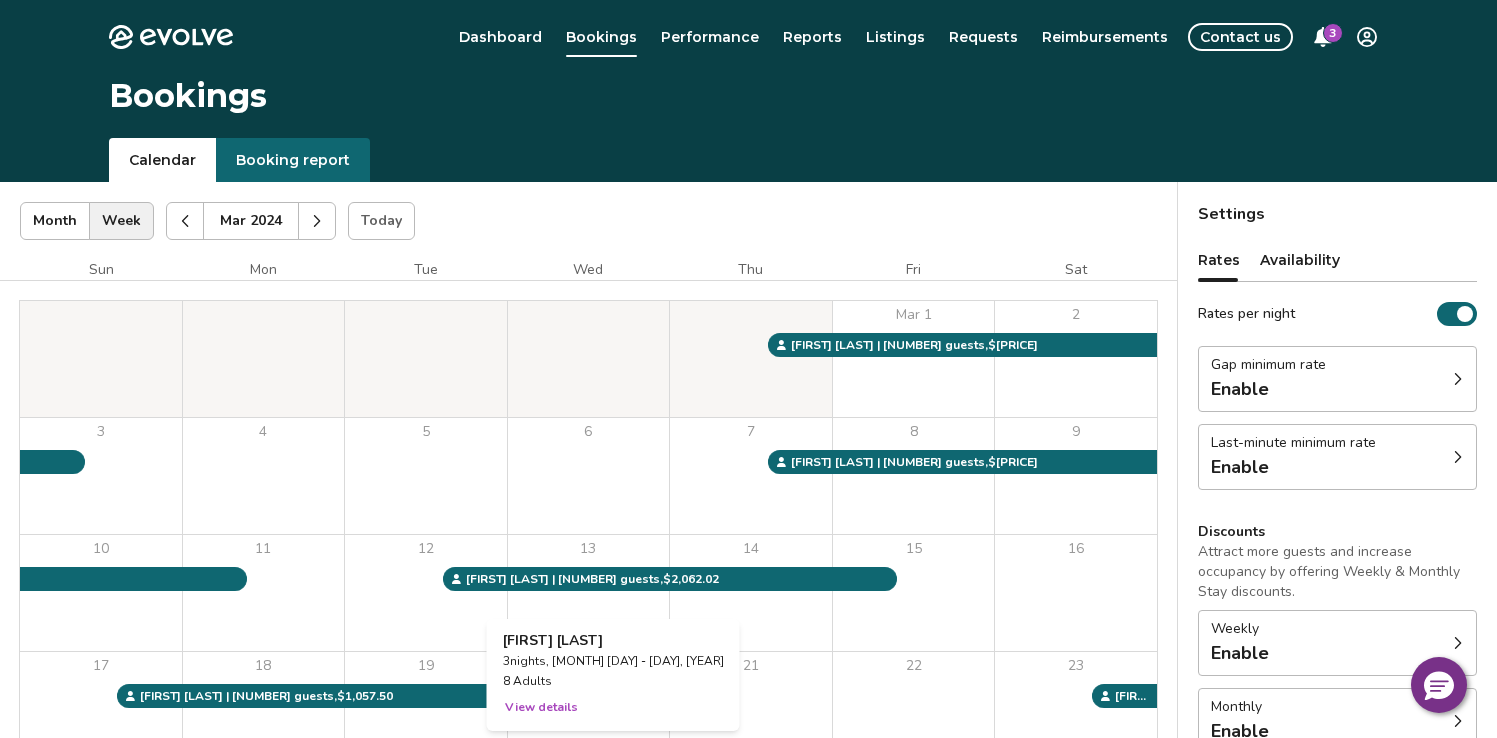 click on "13" at bounding box center [589, 593] 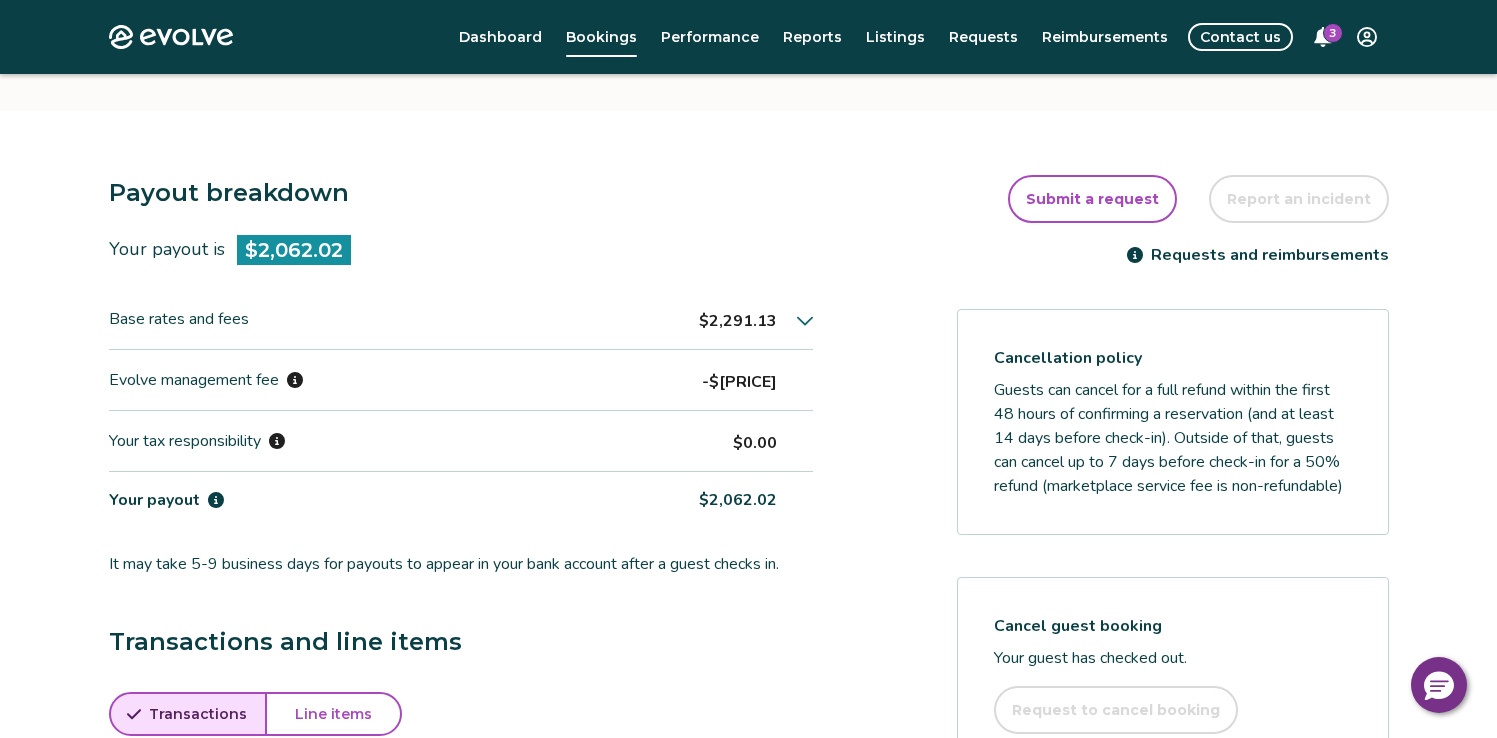scroll, scrollTop: 0, scrollLeft: 0, axis: both 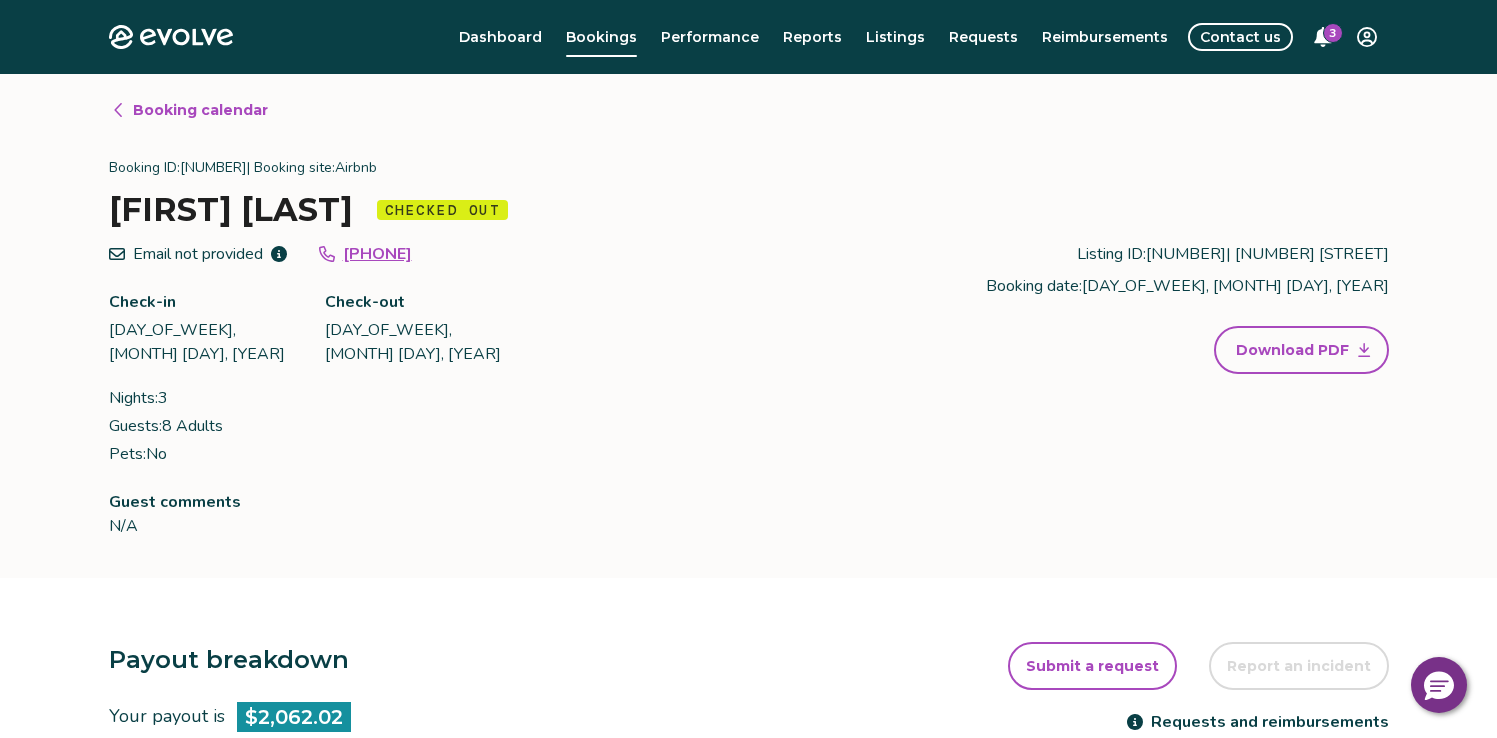 click on "Evolve" 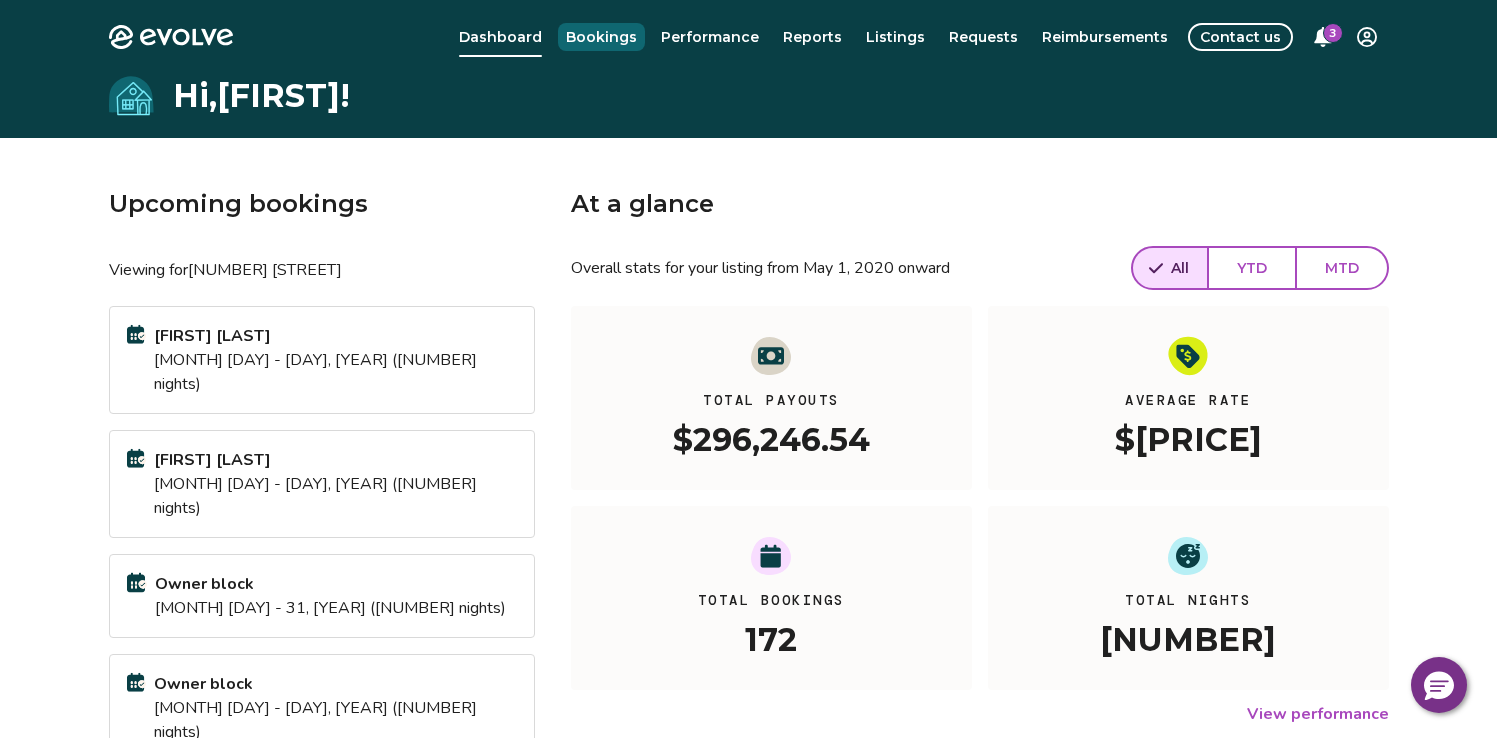 click on "Bookings" at bounding box center [601, 37] 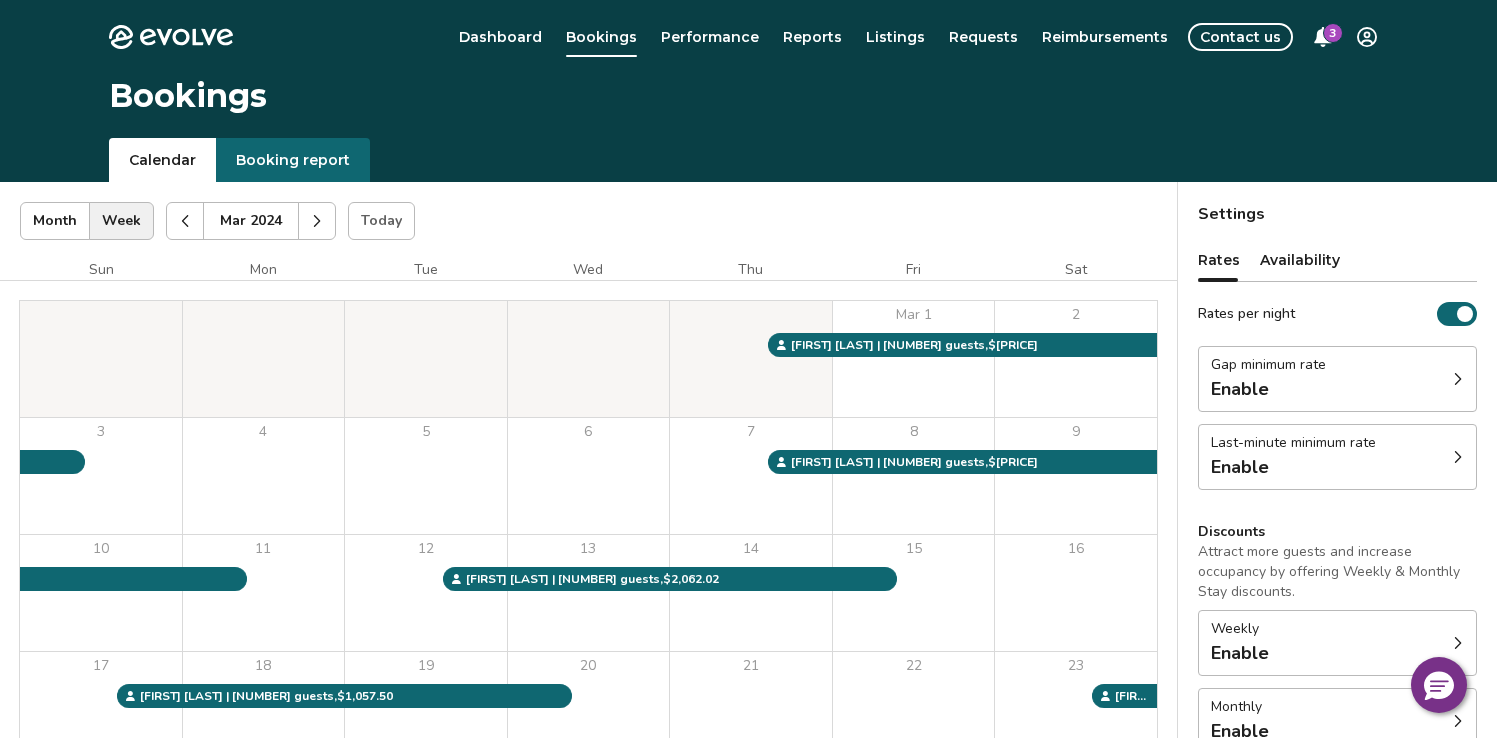 click on "Today" at bounding box center [381, 221] 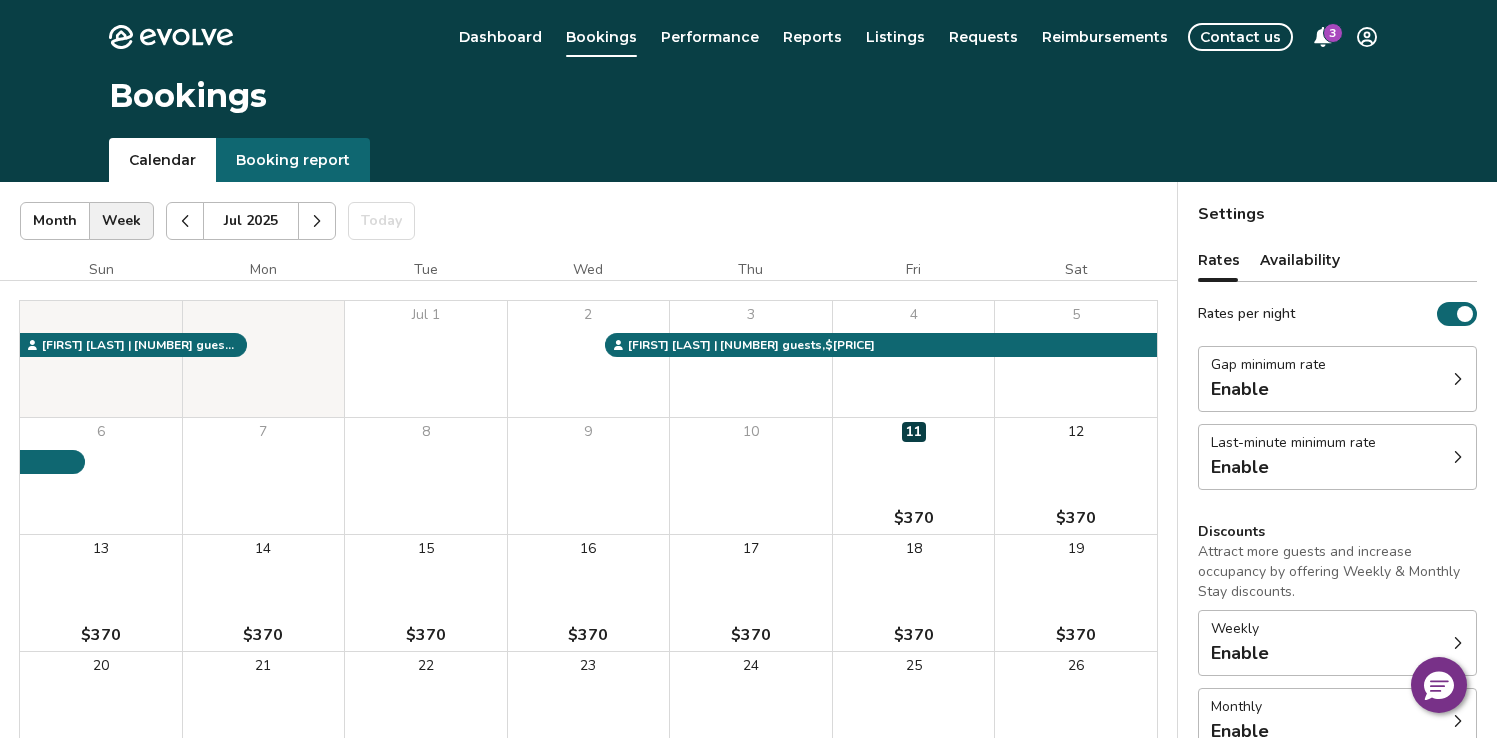 click at bounding box center [185, 221] 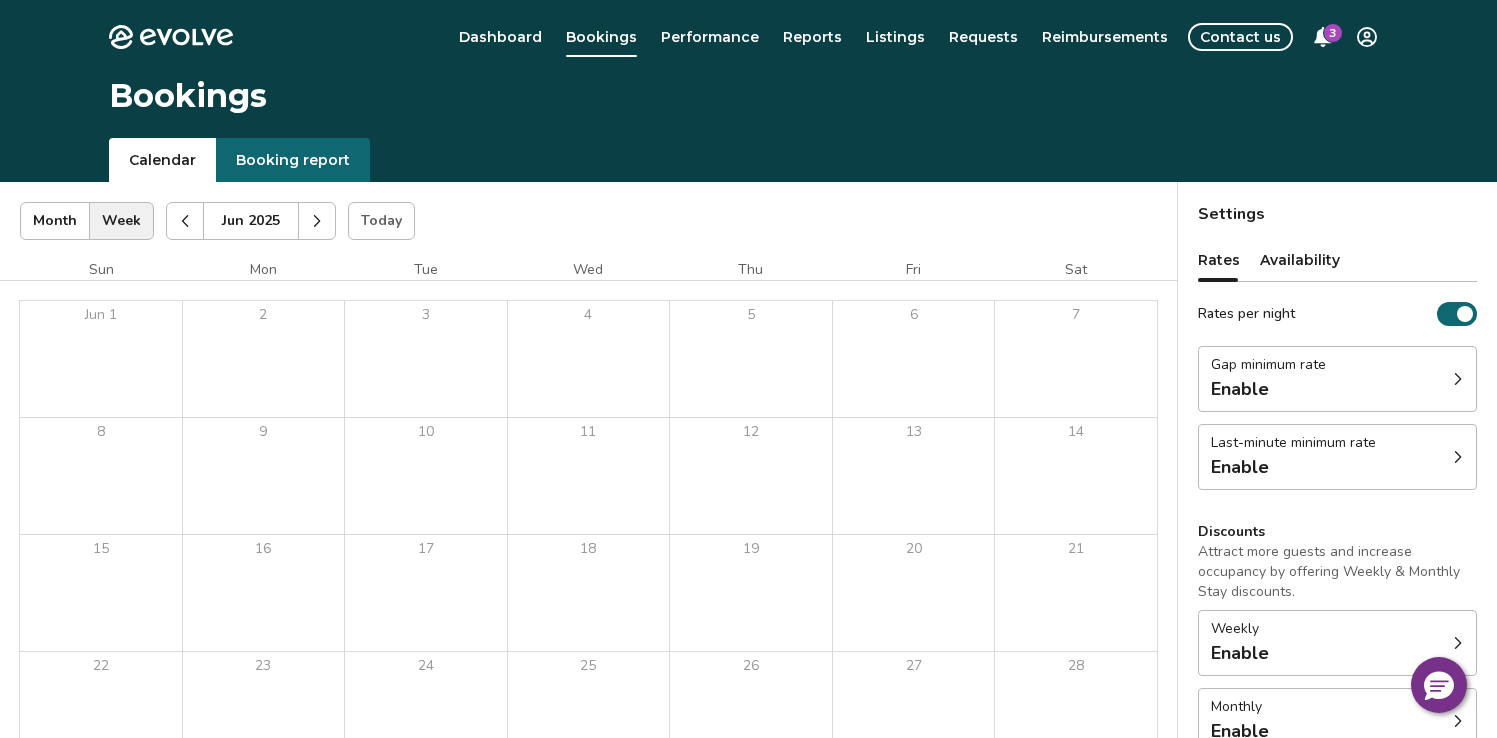 click at bounding box center (185, 221) 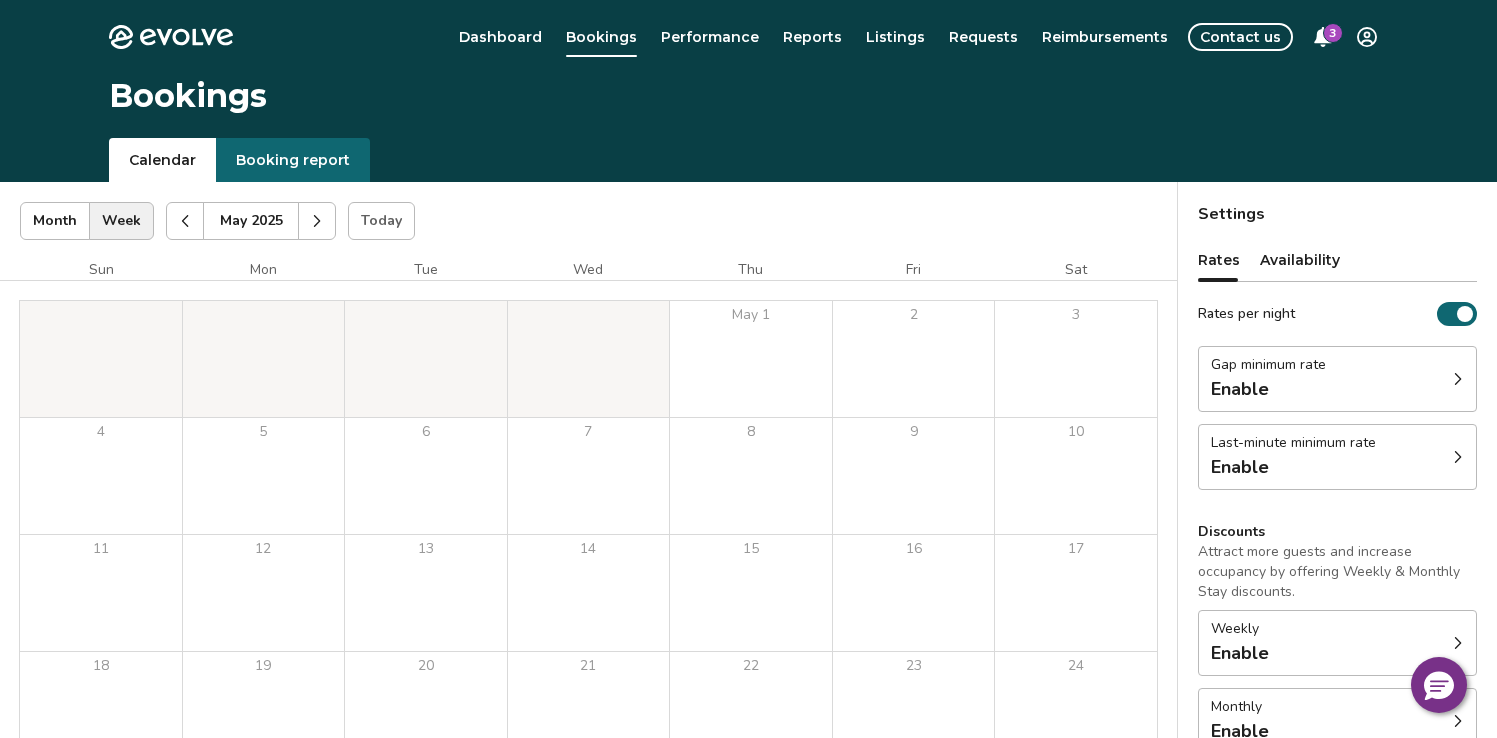 click at bounding box center (185, 221) 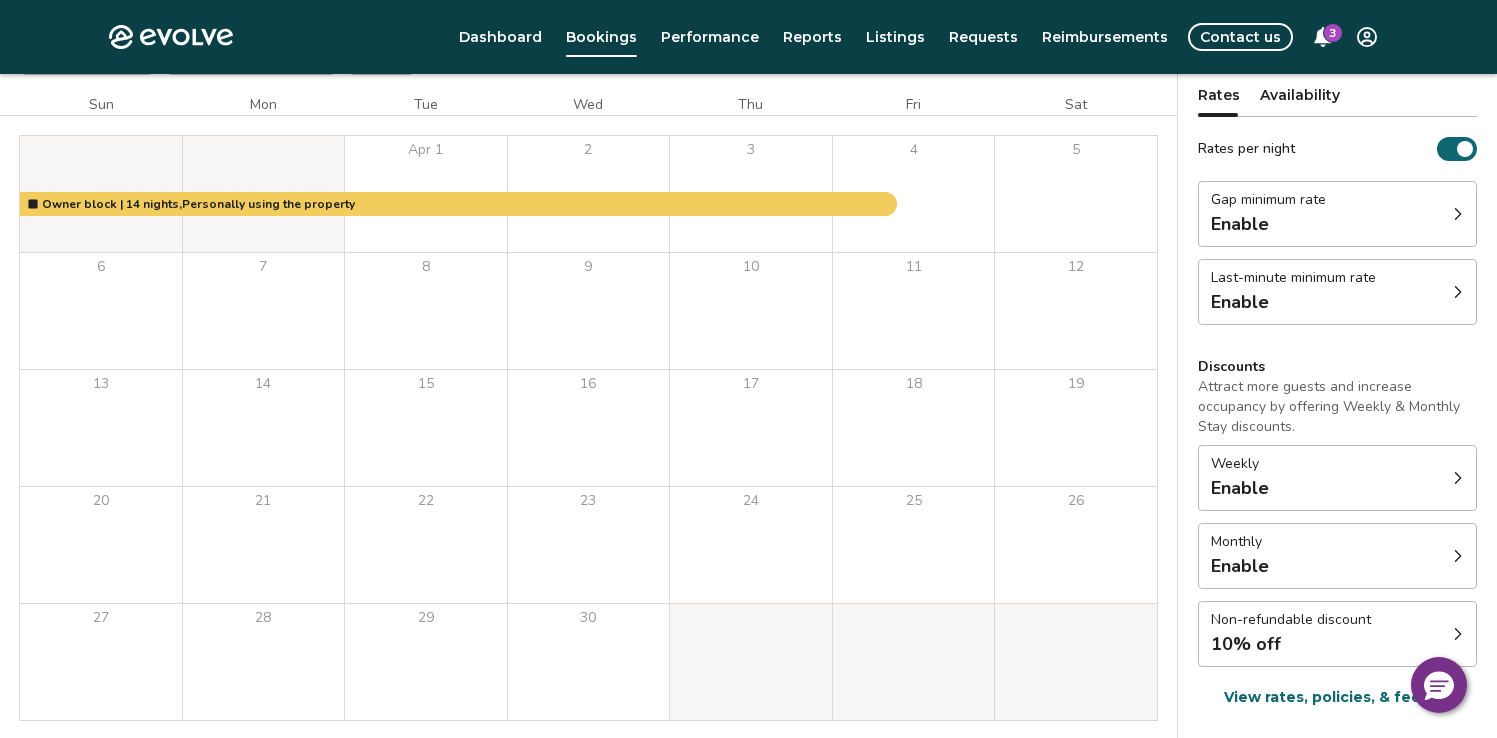 scroll, scrollTop: 0, scrollLeft: 0, axis: both 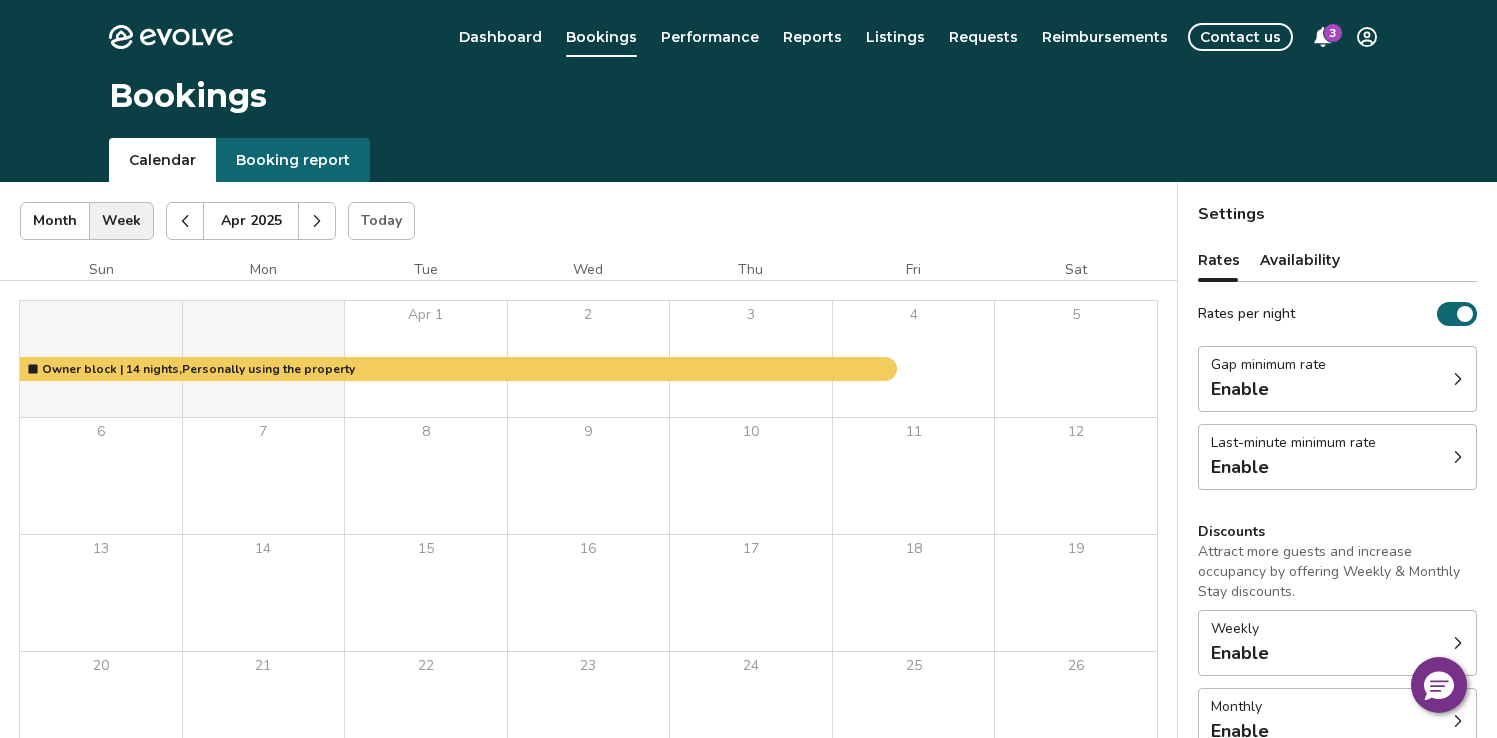 click 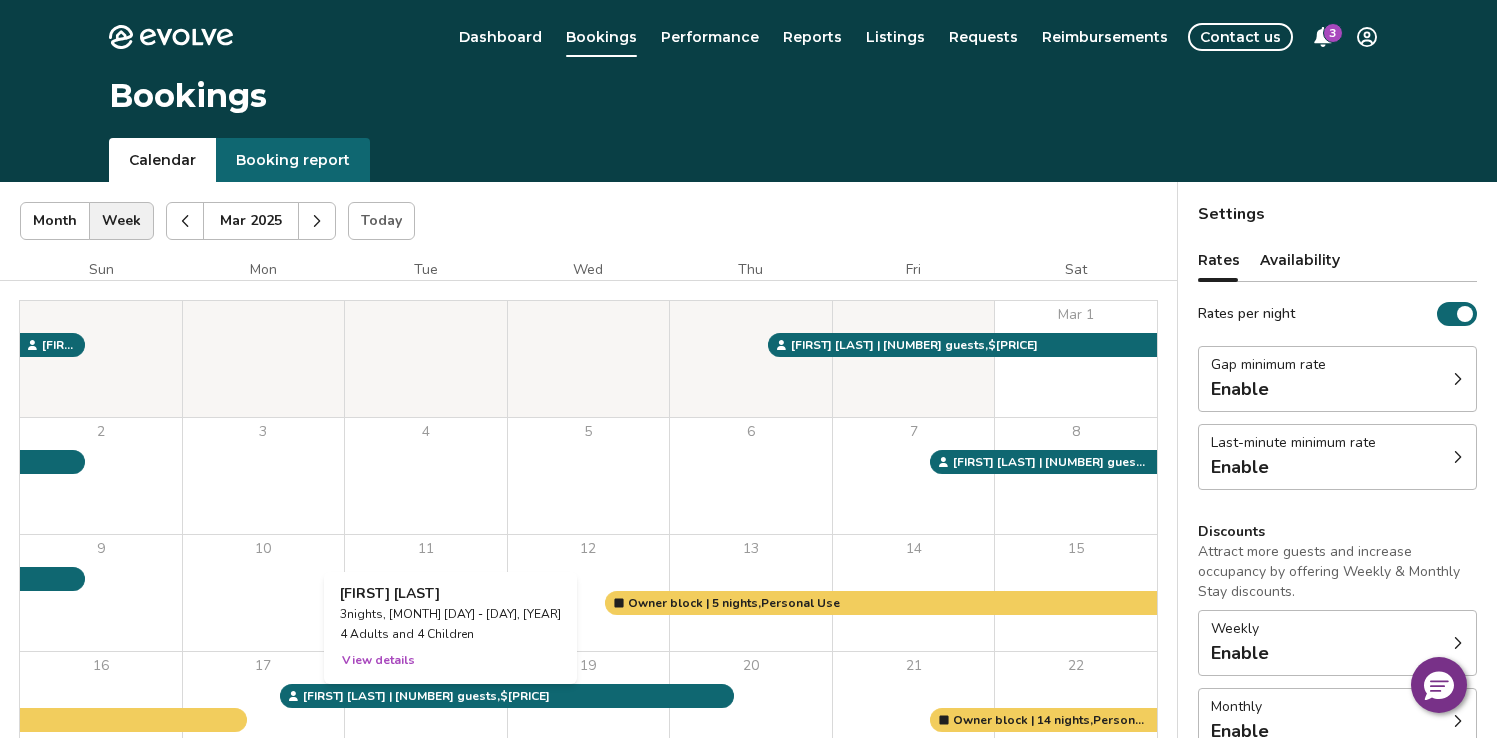 click on "18" at bounding box center (426, 710) 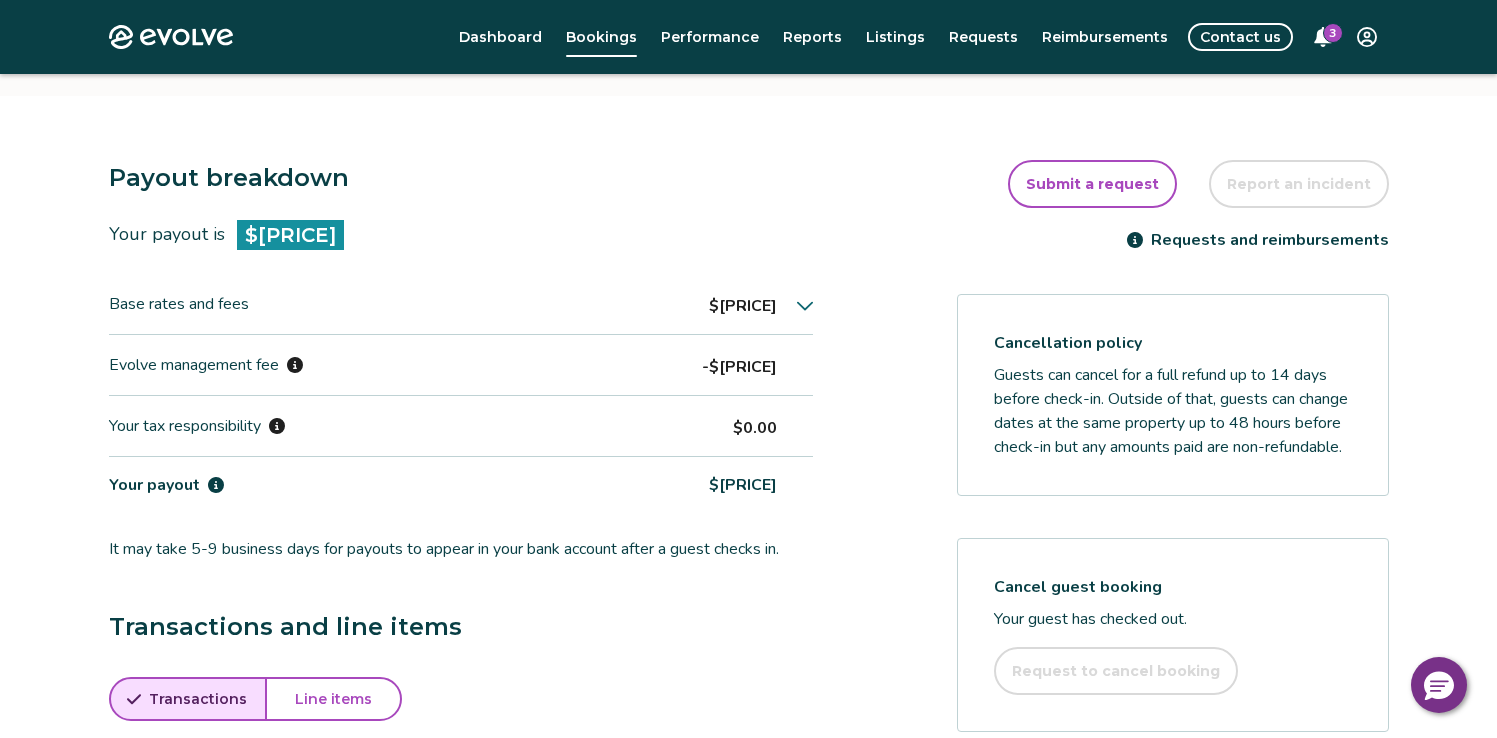 scroll, scrollTop: 421, scrollLeft: 0, axis: vertical 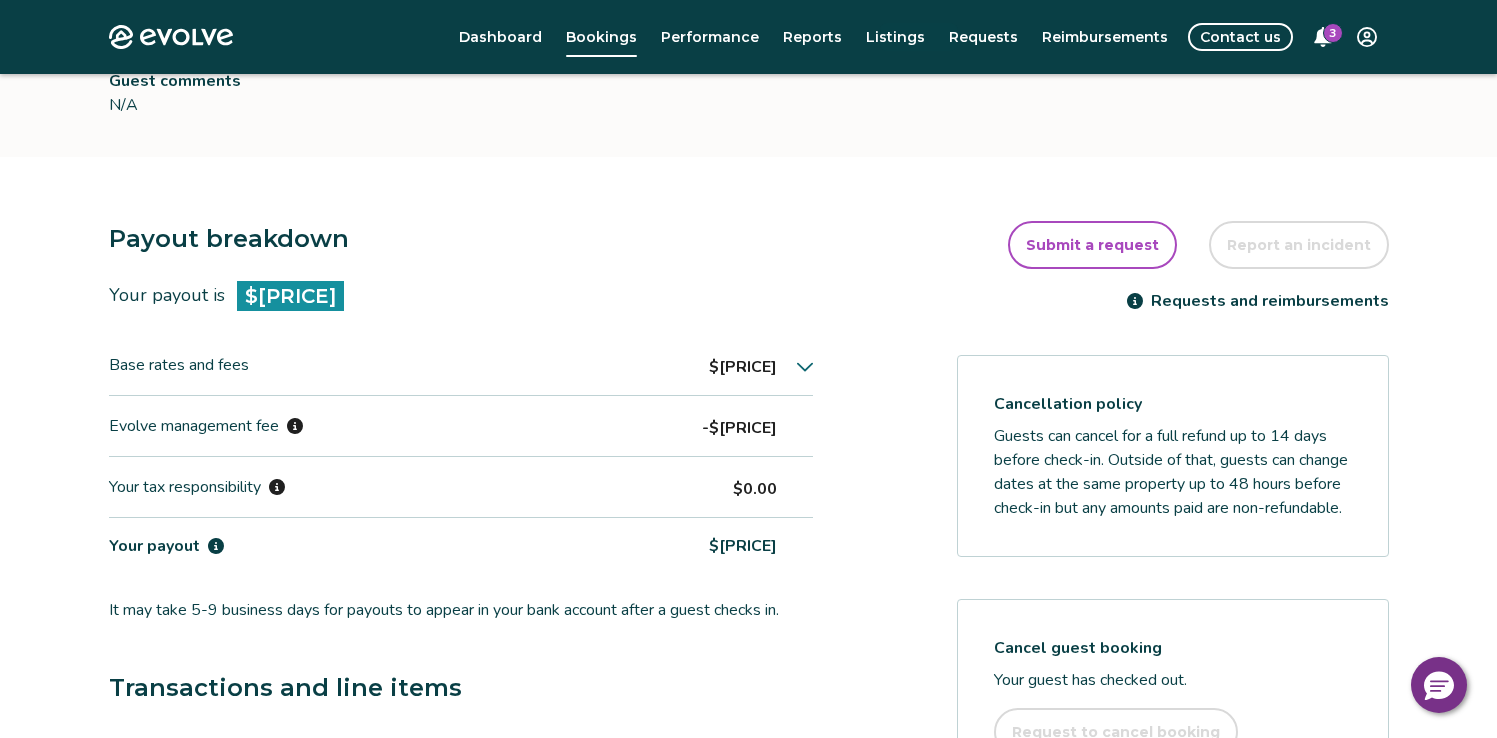 click on "Listings" at bounding box center [895, 37] 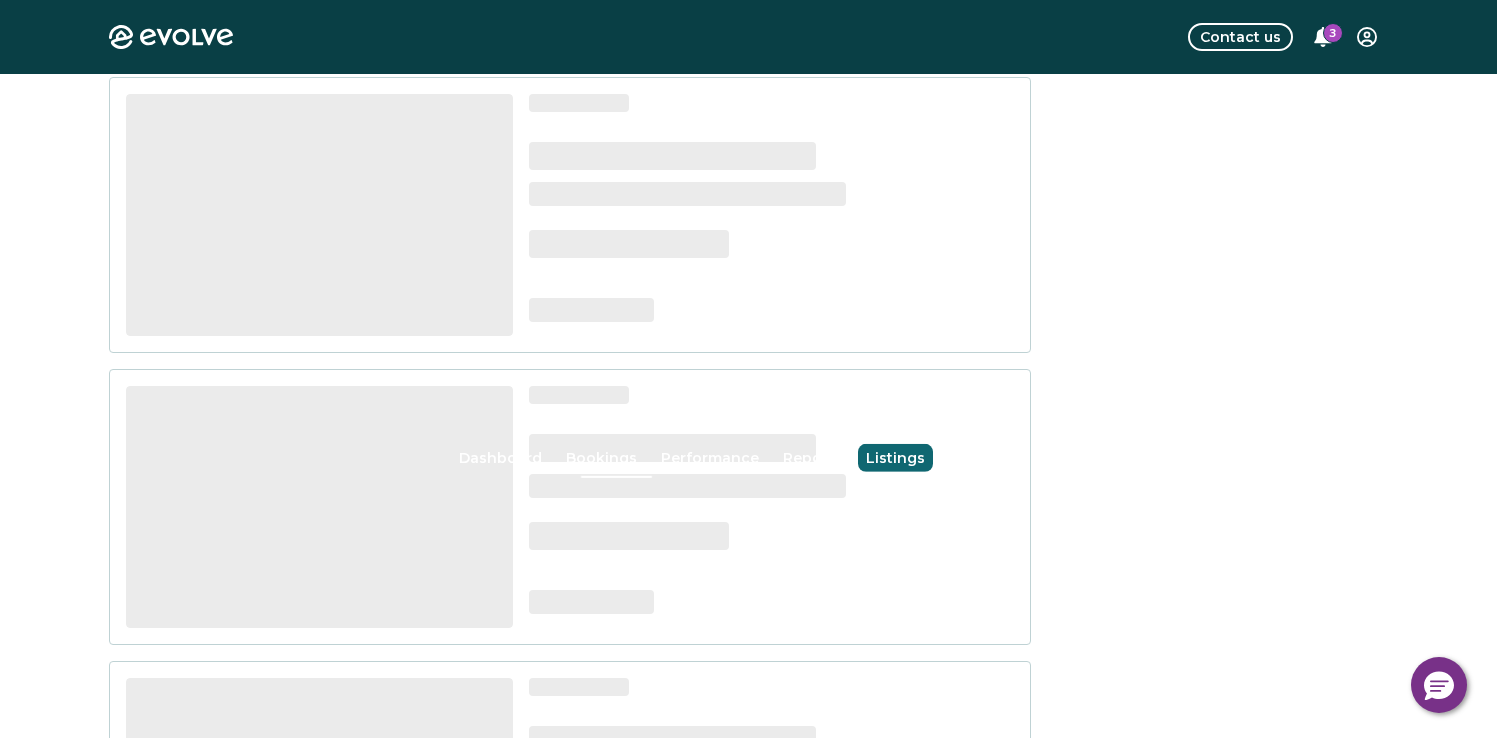 scroll, scrollTop: 0, scrollLeft: 0, axis: both 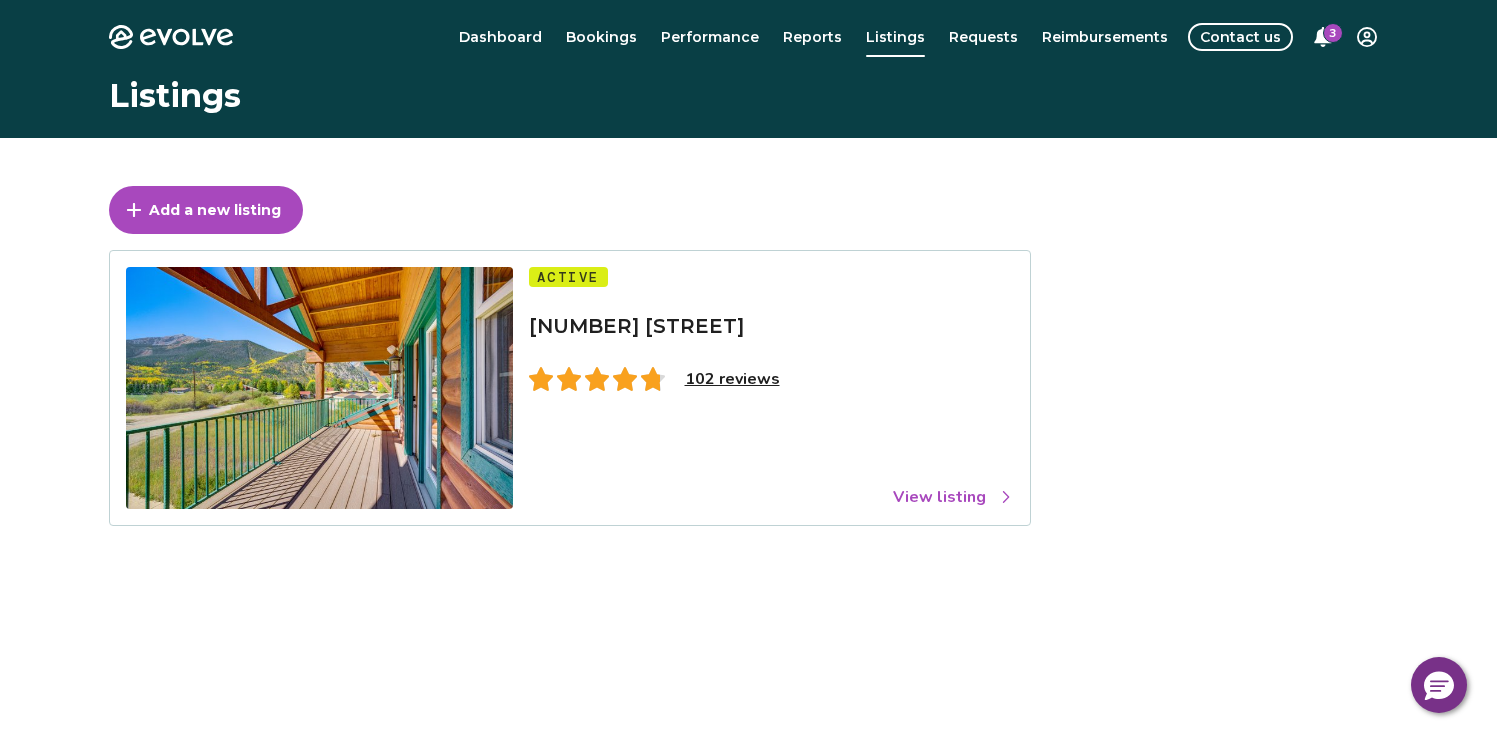 click on "View listing" at bounding box center [953, 497] 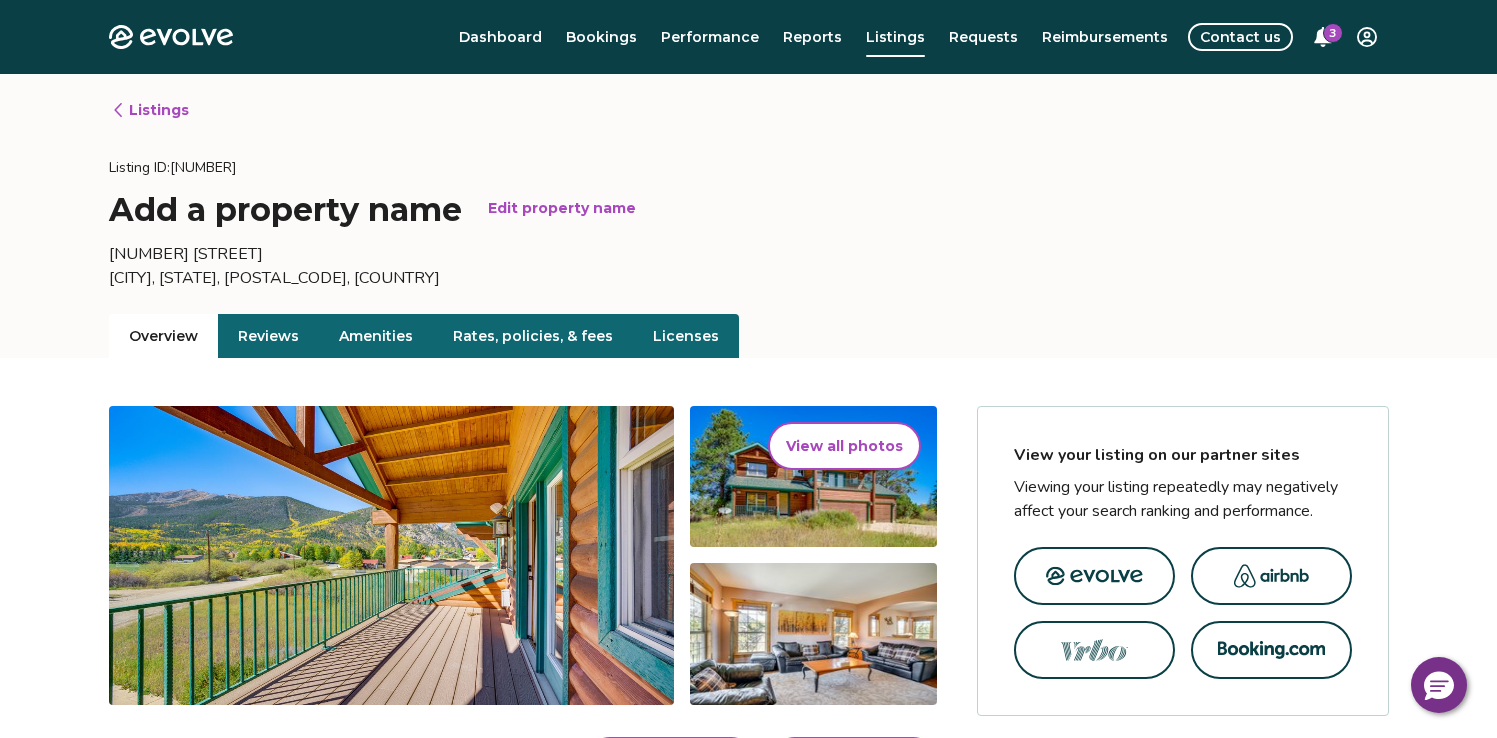 click on "Rates, policies, & fees" at bounding box center (533, 336) 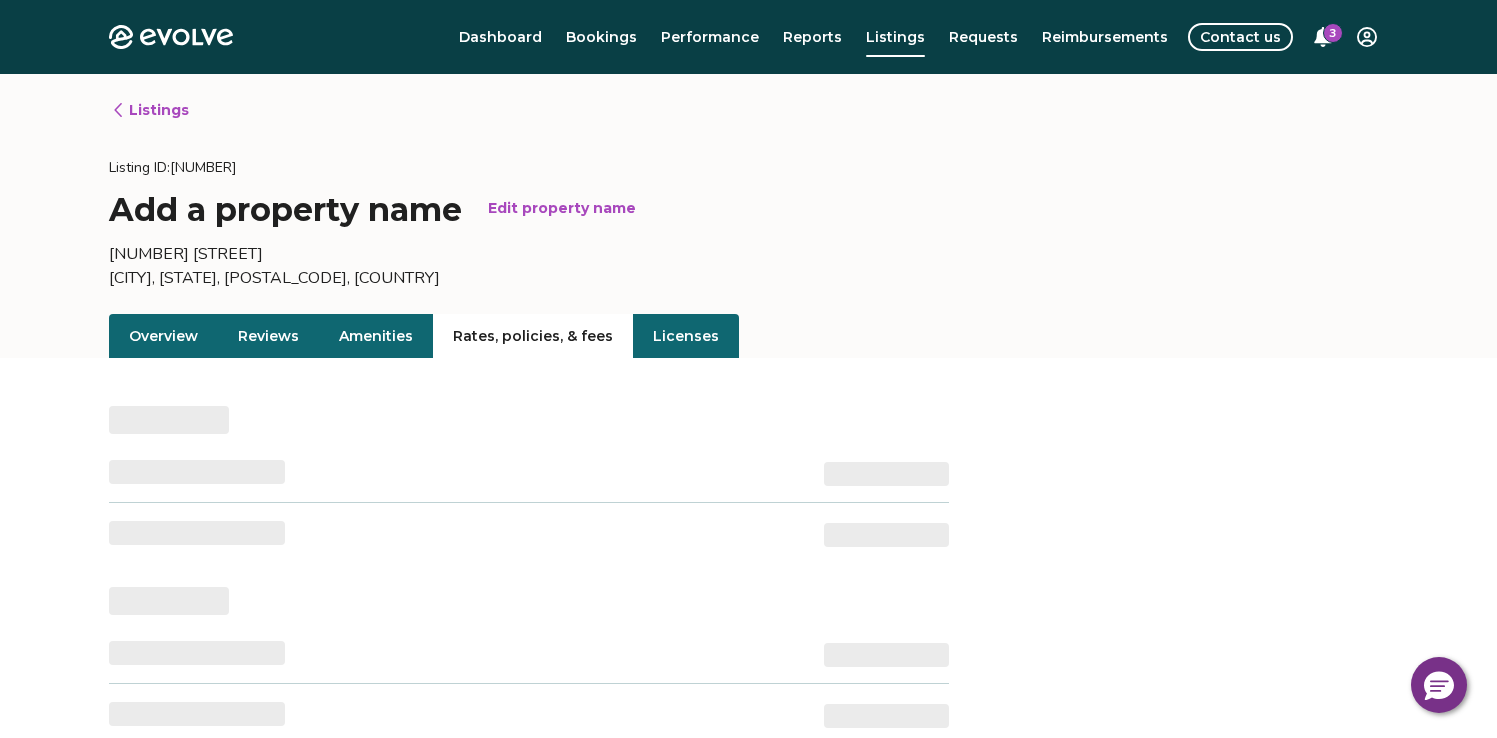 click on "Reviews" at bounding box center [268, 336] 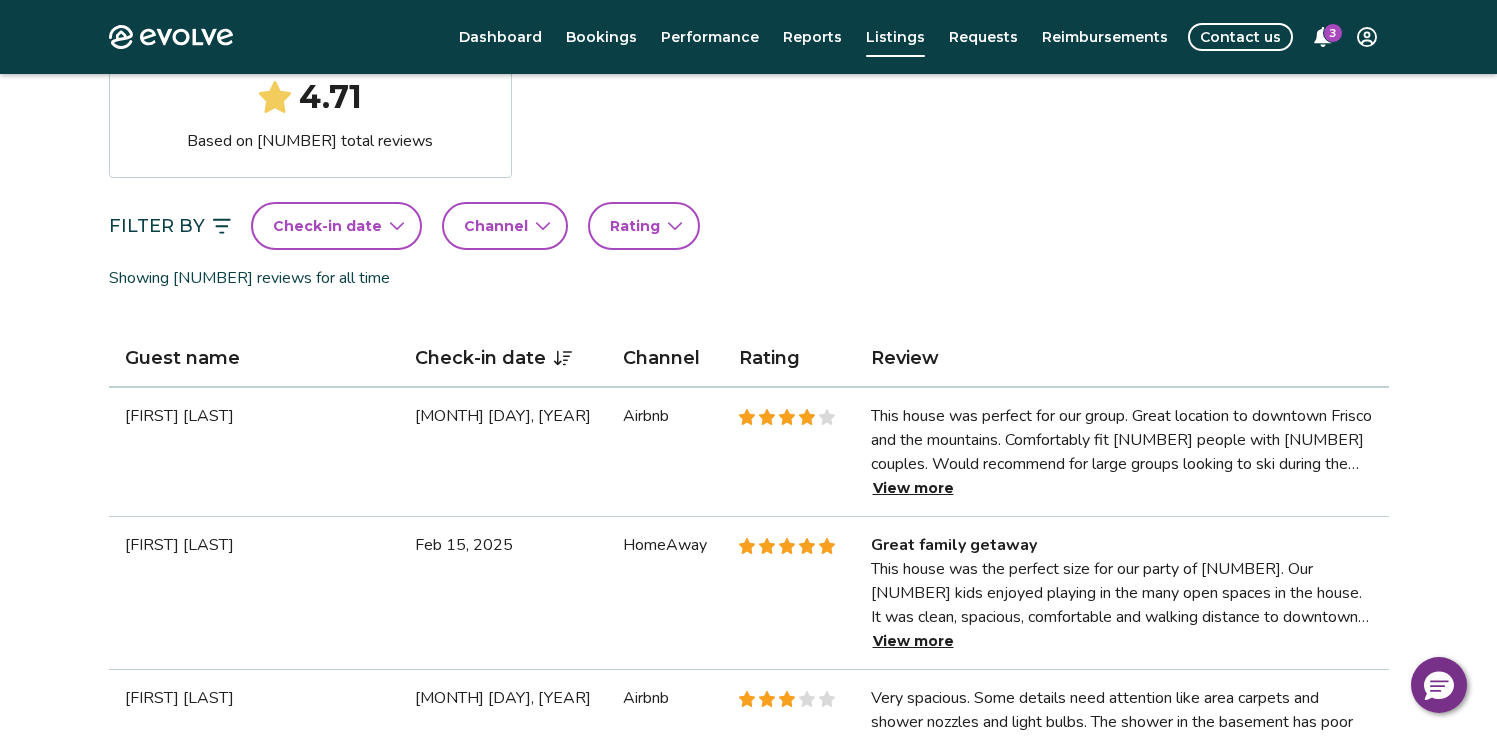 scroll, scrollTop: 565, scrollLeft: 0, axis: vertical 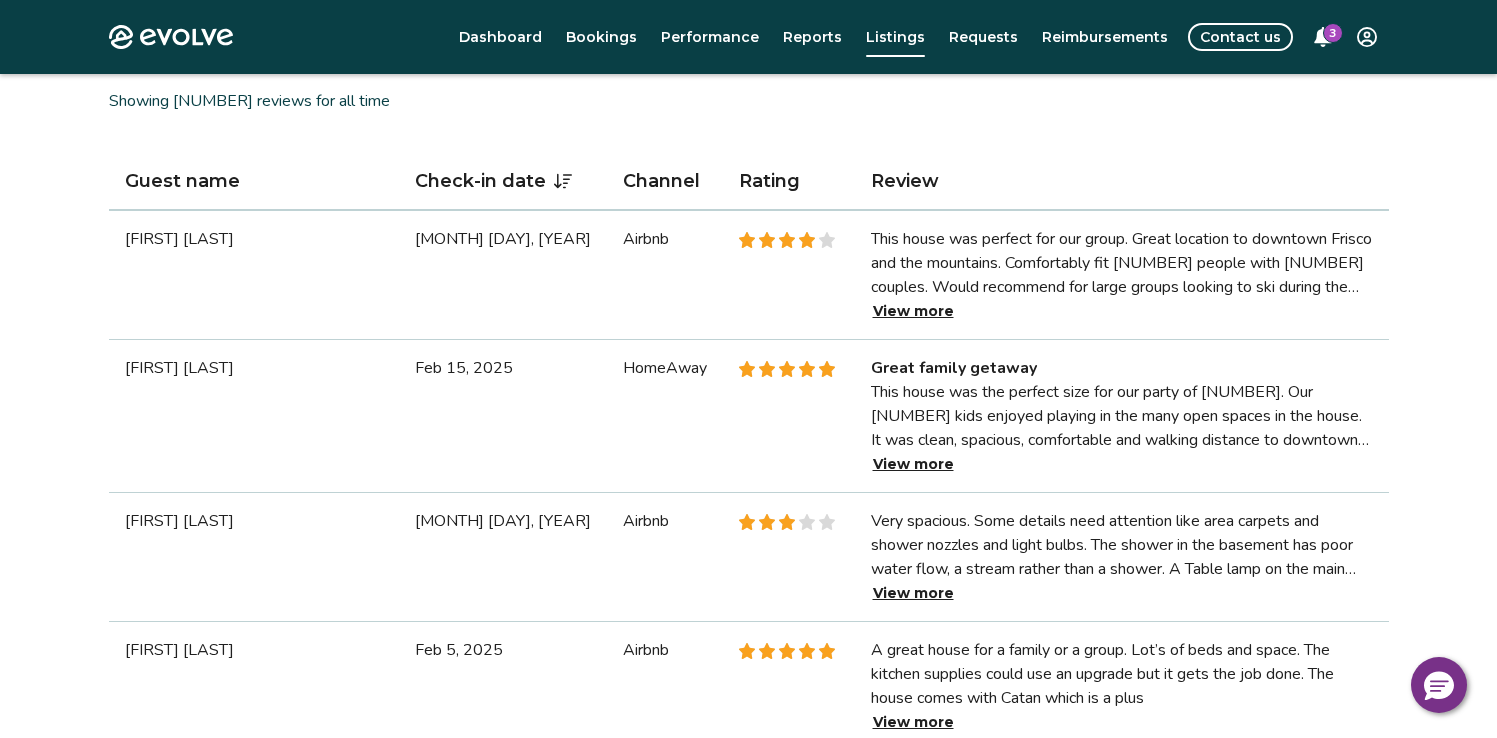 click on "View more" at bounding box center (913, 311) 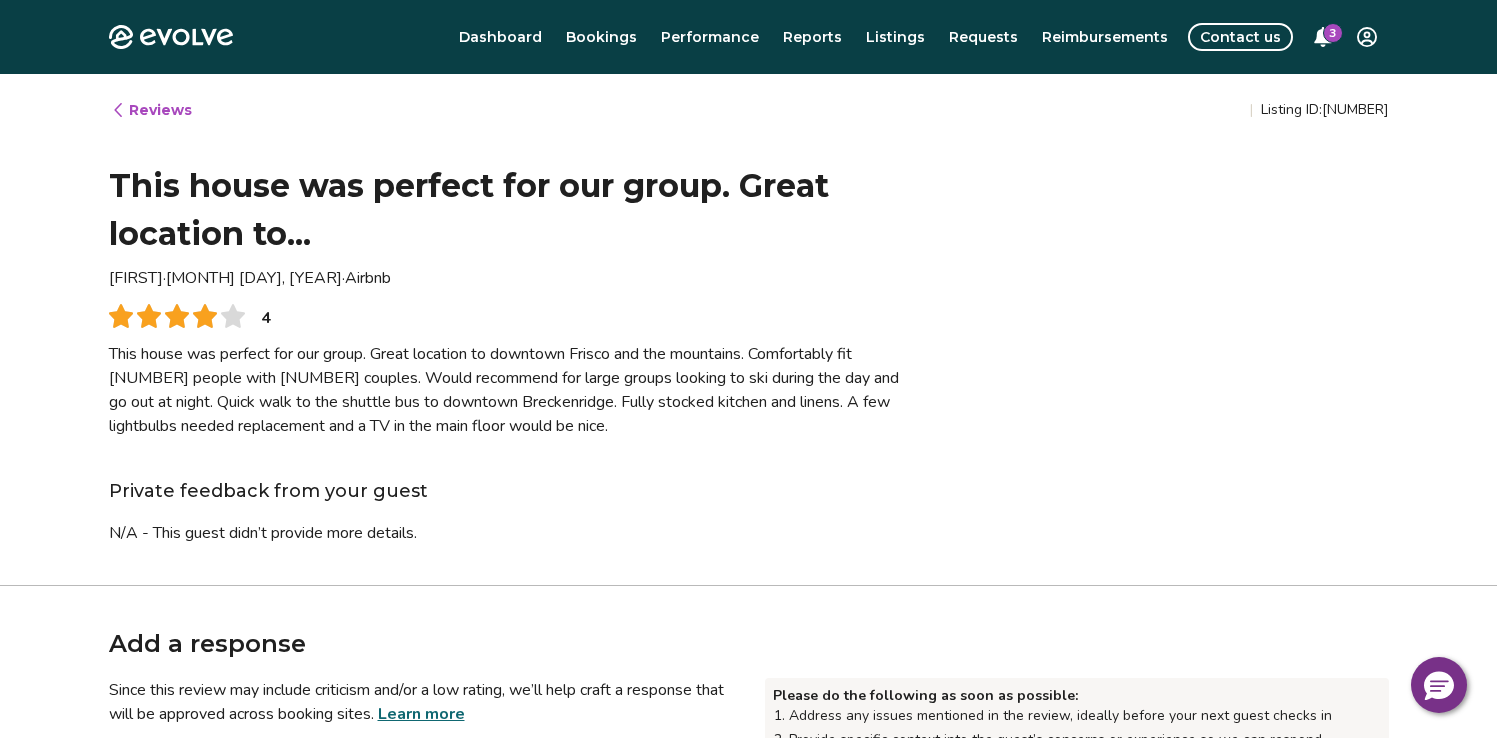type on "*" 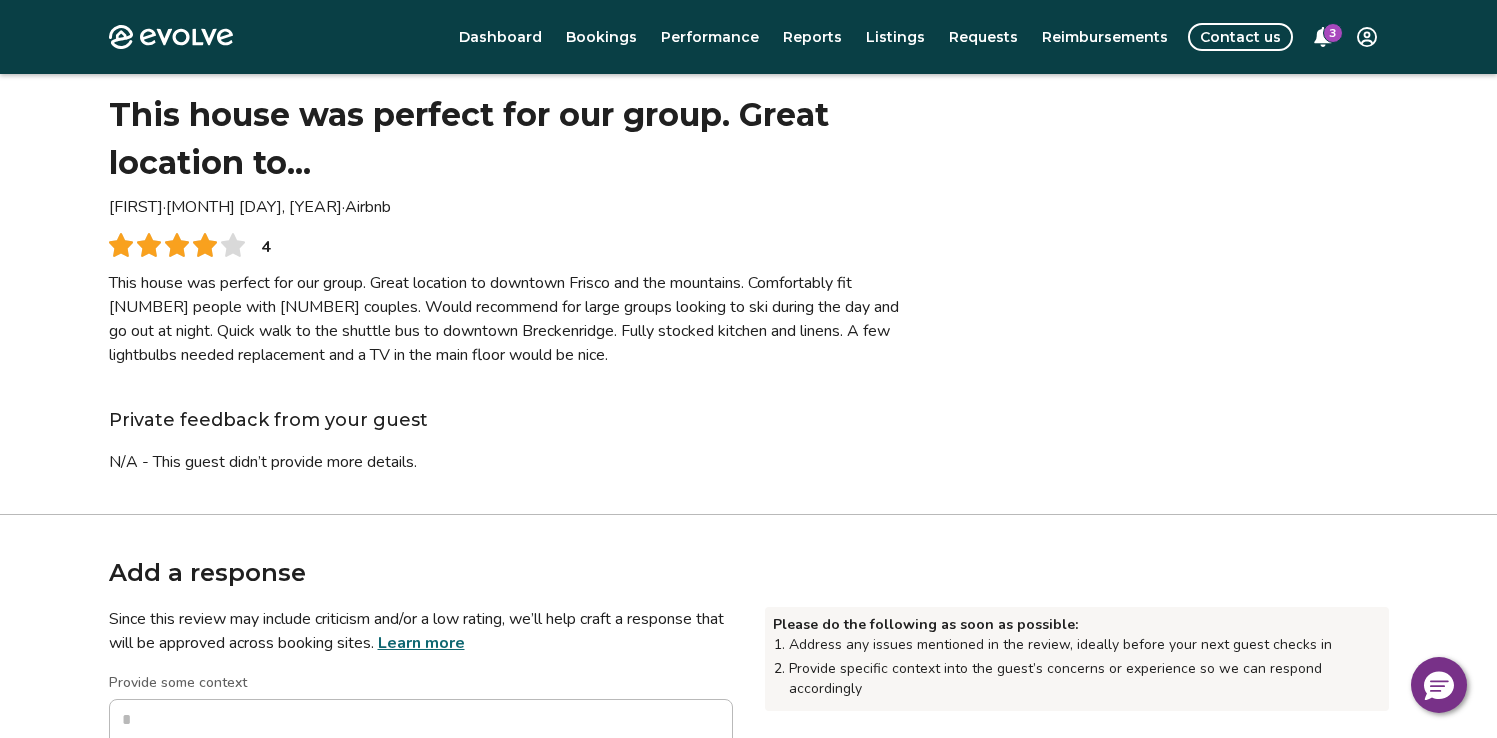 scroll, scrollTop: 0, scrollLeft: 0, axis: both 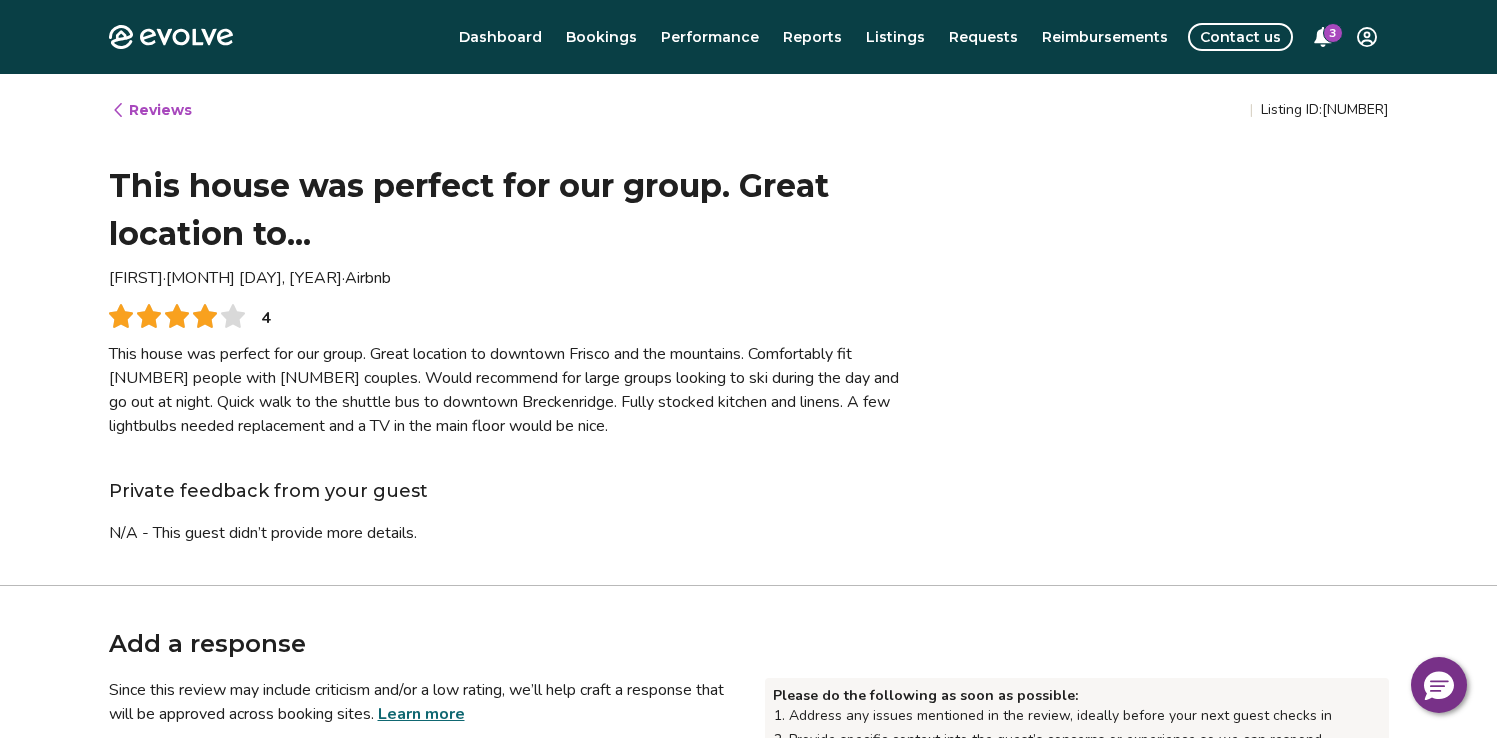 click on "Reviews" at bounding box center [151, 110] 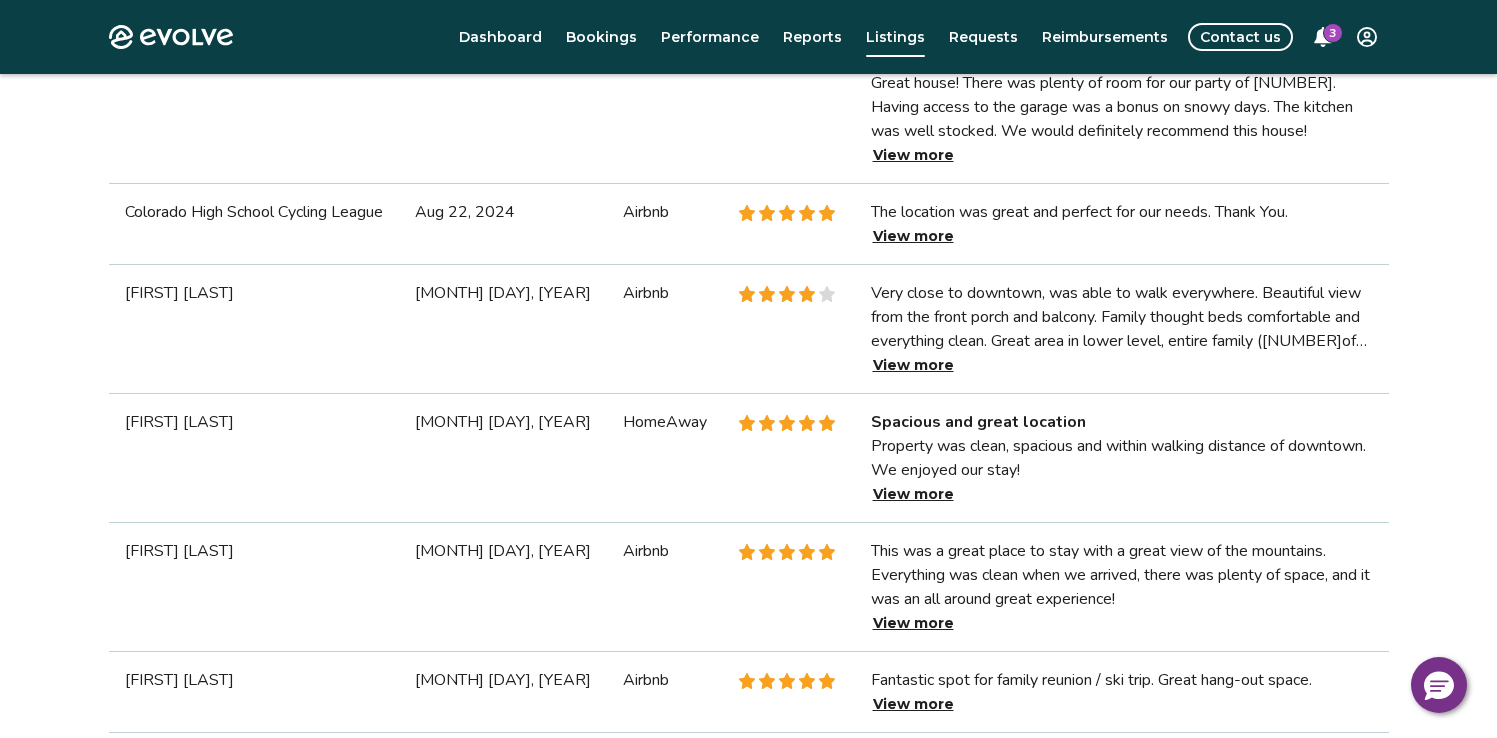 scroll, scrollTop: 0, scrollLeft: 0, axis: both 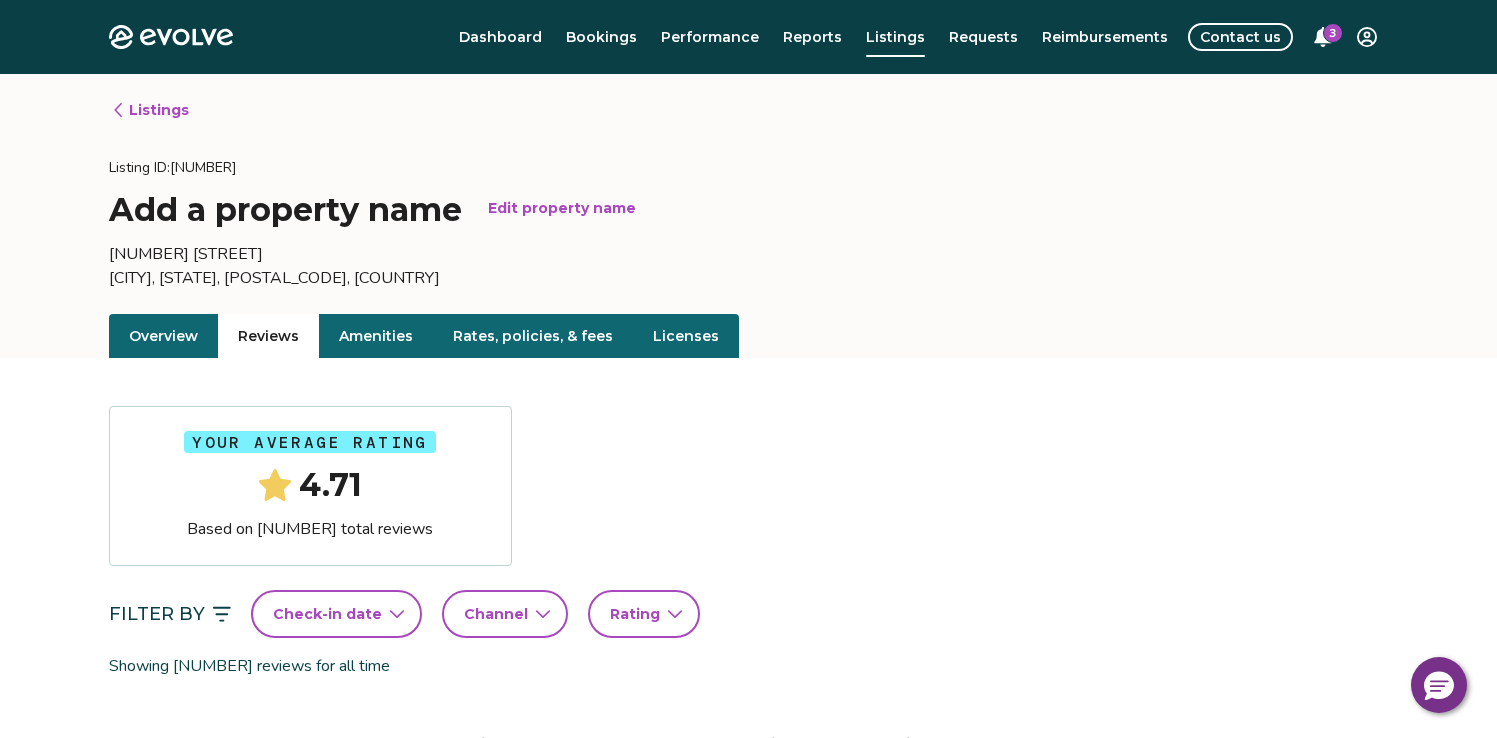 click on "Rates, policies, & fees" at bounding box center (533, 336) 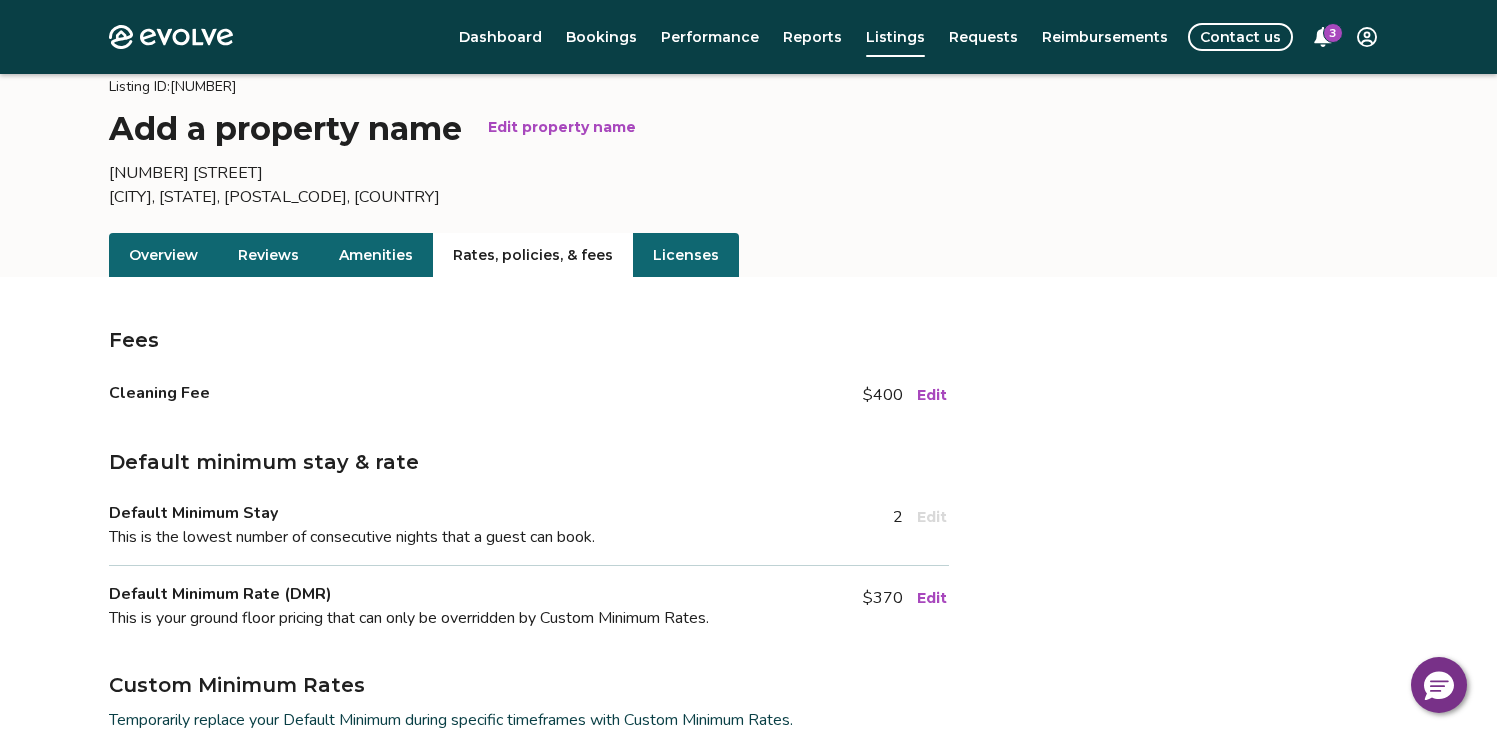 scroll, scrollTop: 243, scrollLeft: 0, axis: vertical 